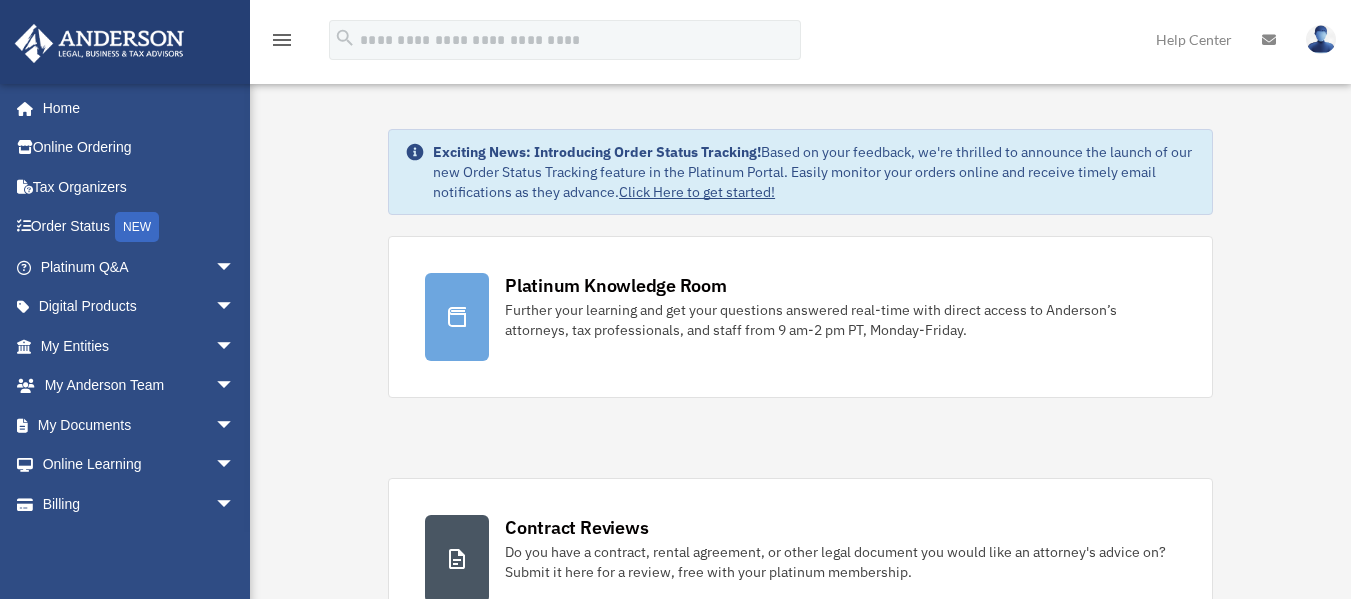 scroll, scrollTop: 0, scrollLeft: 0, axis: both 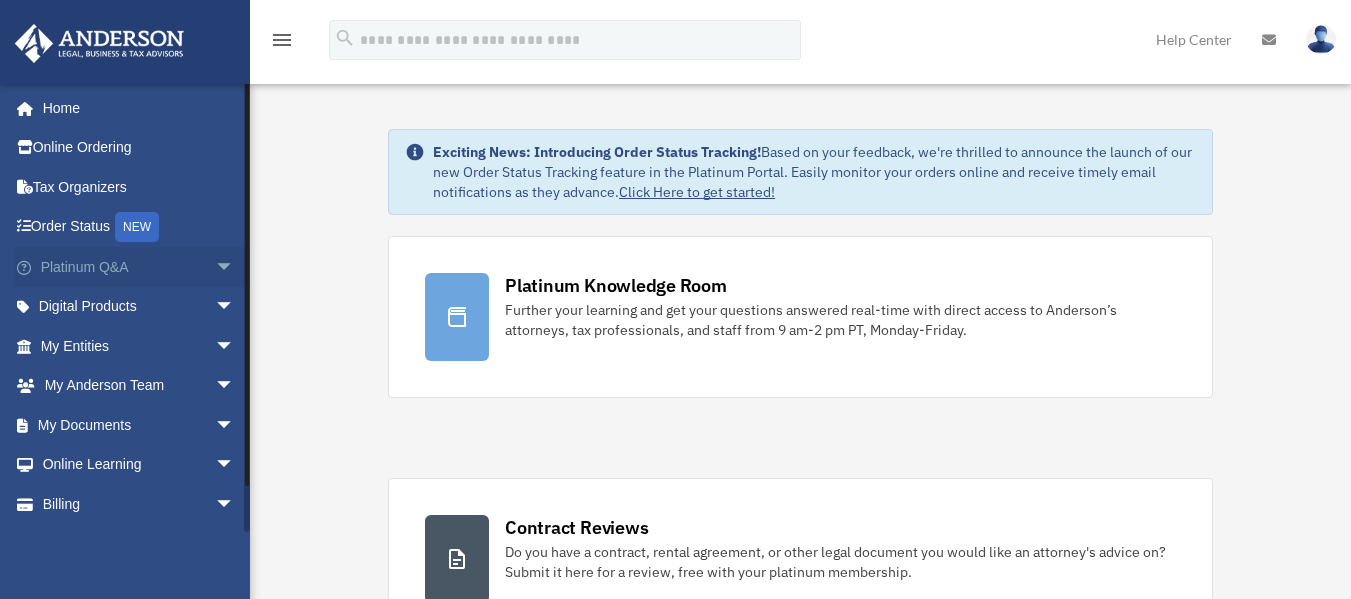 click on "arrow_drop_down" at bounding box center (235, 267) 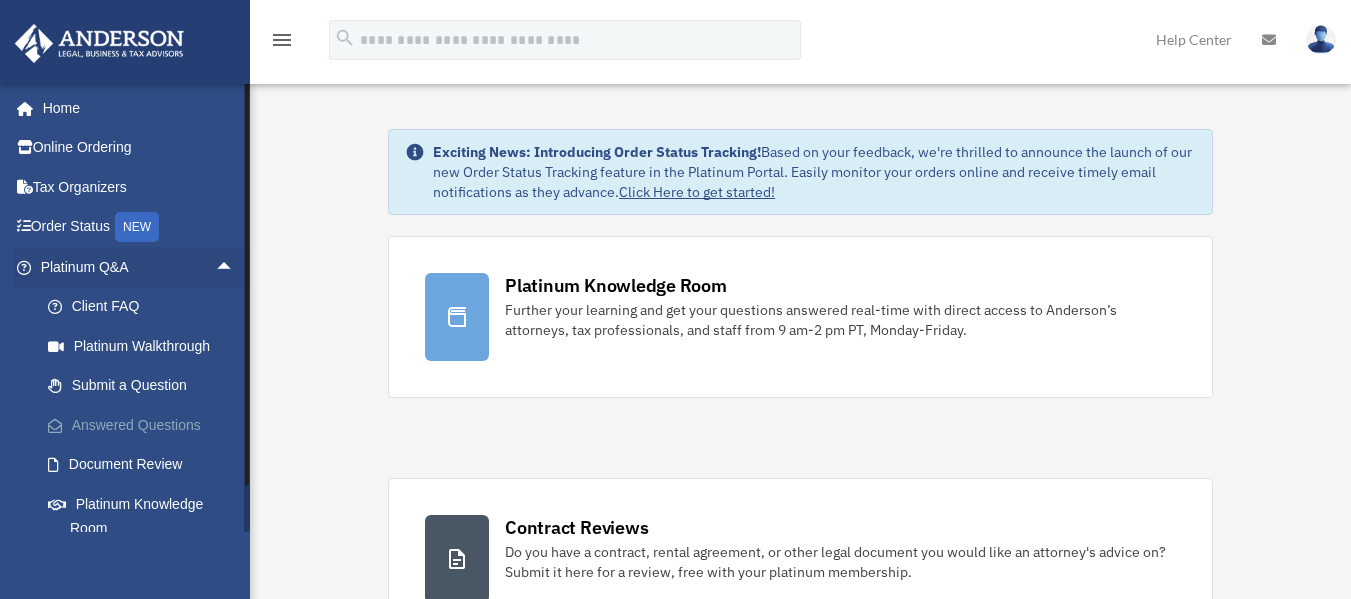click on "Answered Questions" at bounding box center (146, 425) 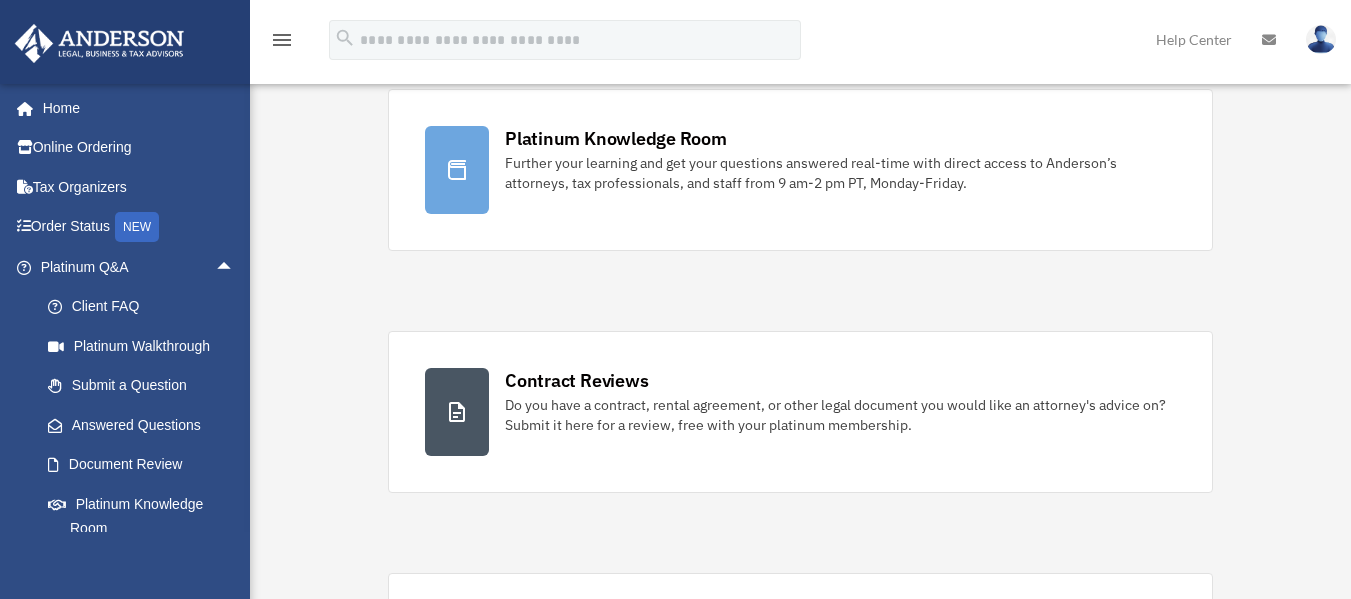 scroll, scrollTop: 162, scrollLeft: 0, axis: vertical 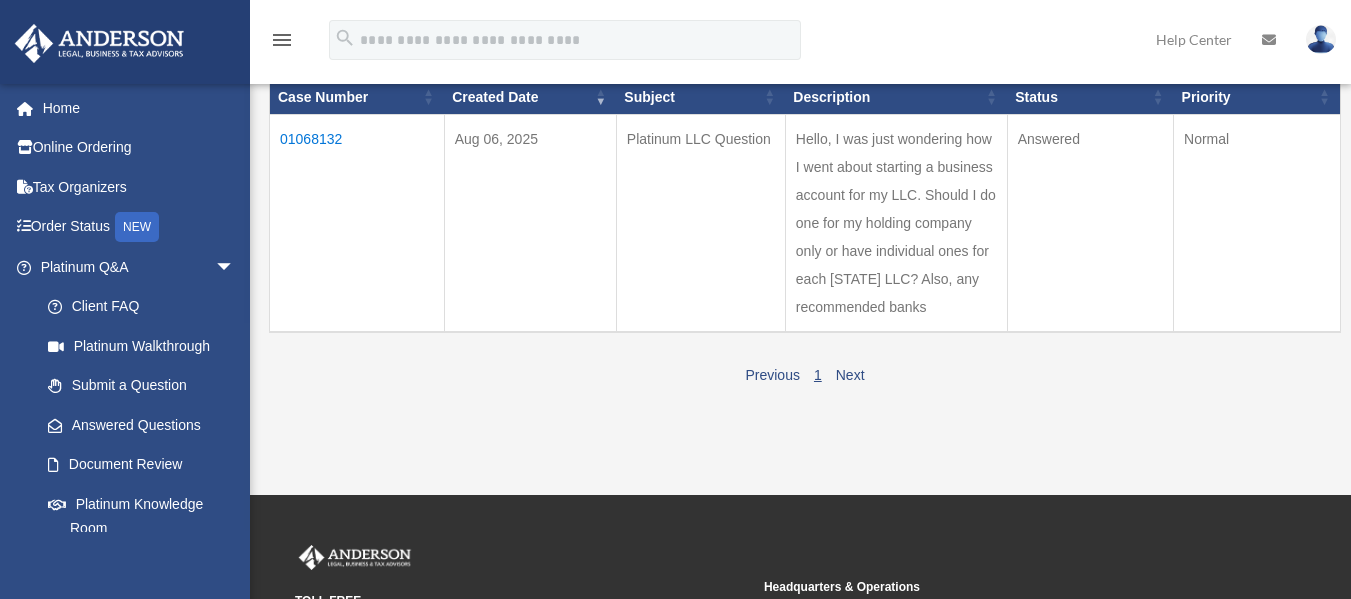 click on "01068132" at bounding box center [357, 223] 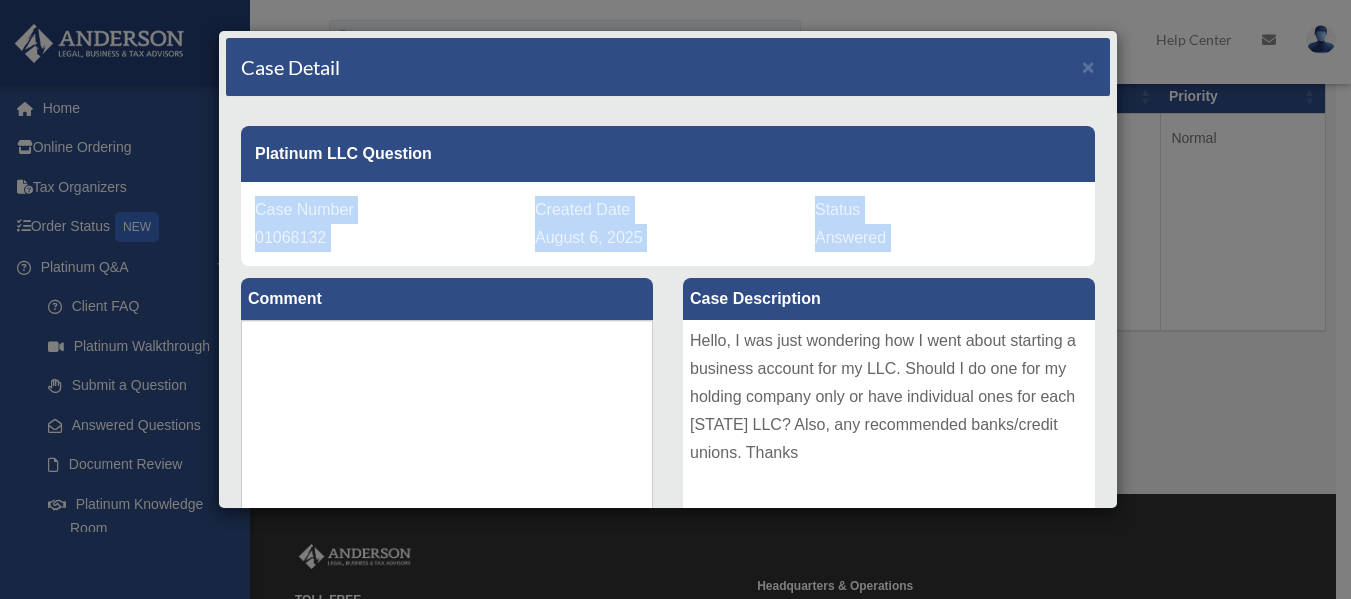 drag, startPoint x: 1117, startPoint y: 134, endPoint x: 1105, endPoint y: 266, distance: 132.54433 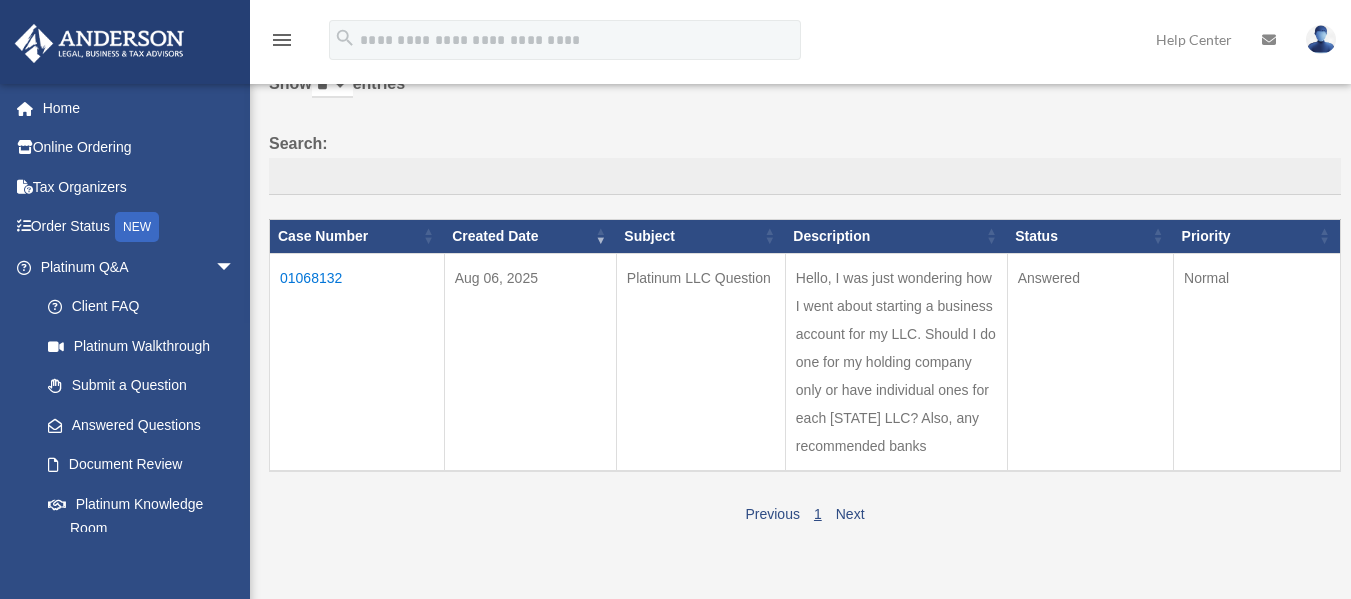 scroll, scrollTop: 141, scrollLeft: 0, axis: vertical 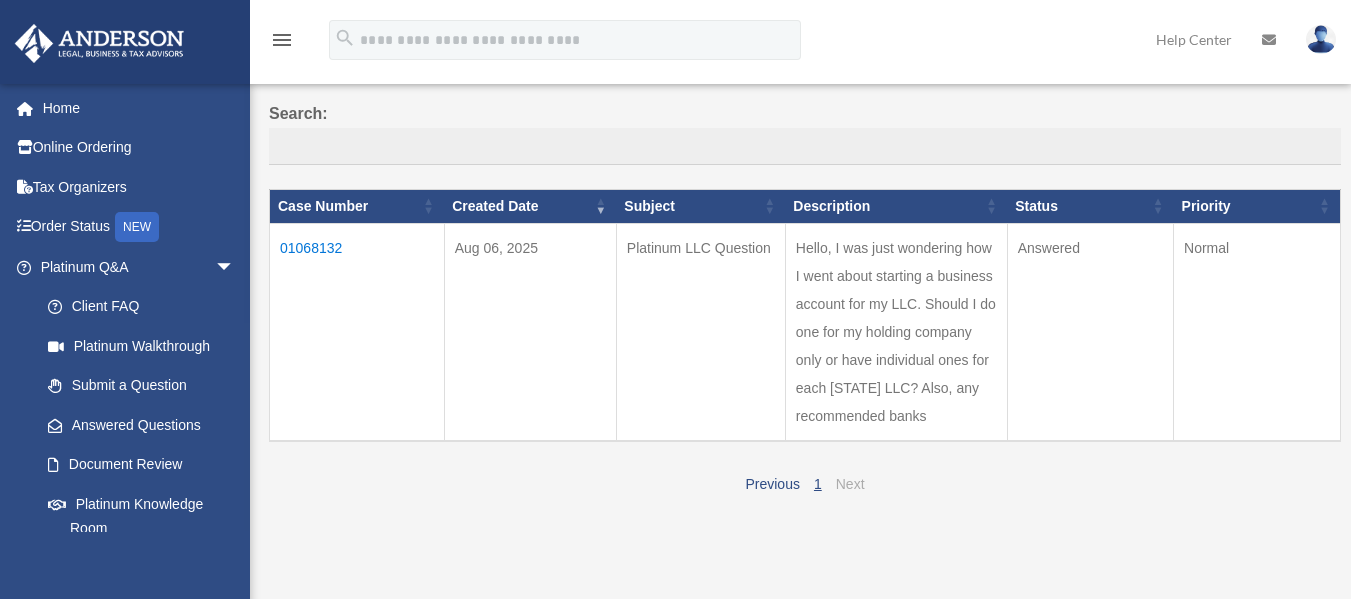 click on "Next" at bounding box center (850, 484) 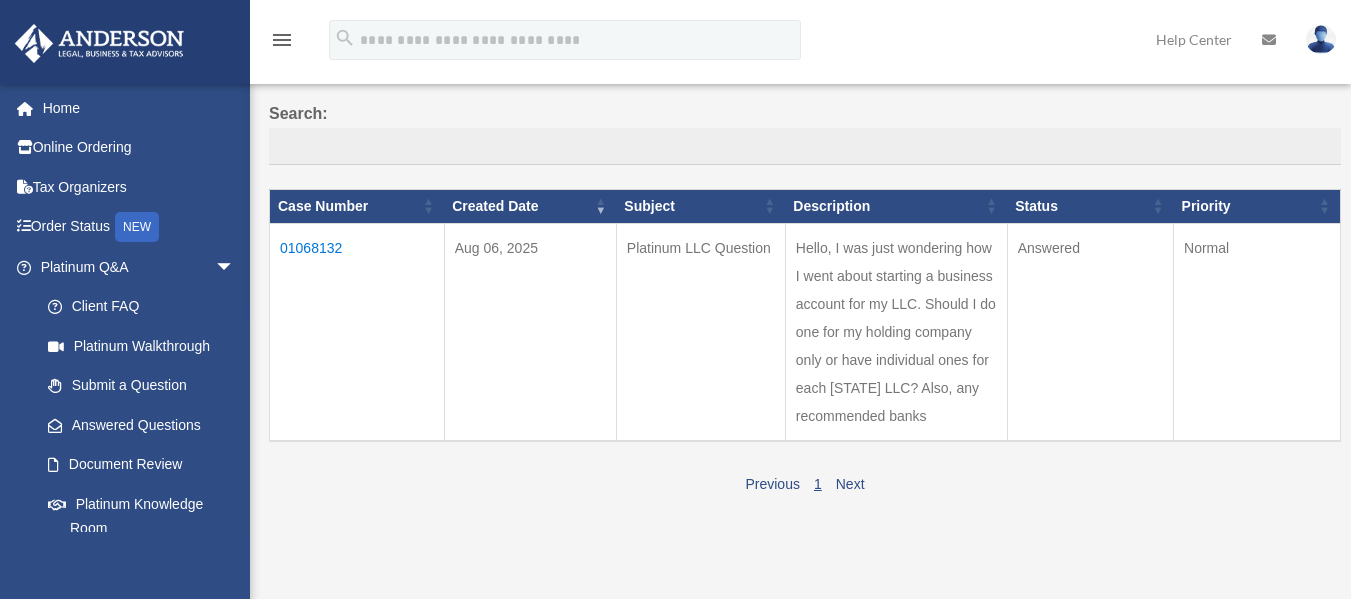 click on "01068132" at bounding box center (357, 332) 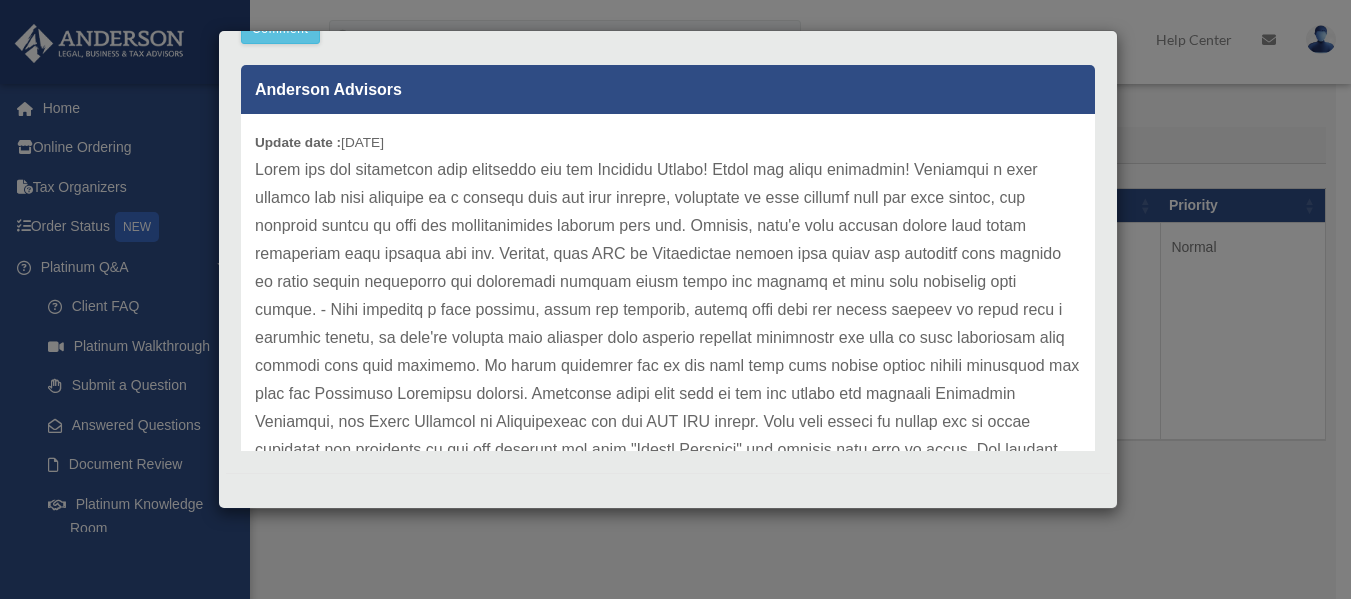 scroll, scrollTop: 629, scrollLeft: 0, axis: vertical 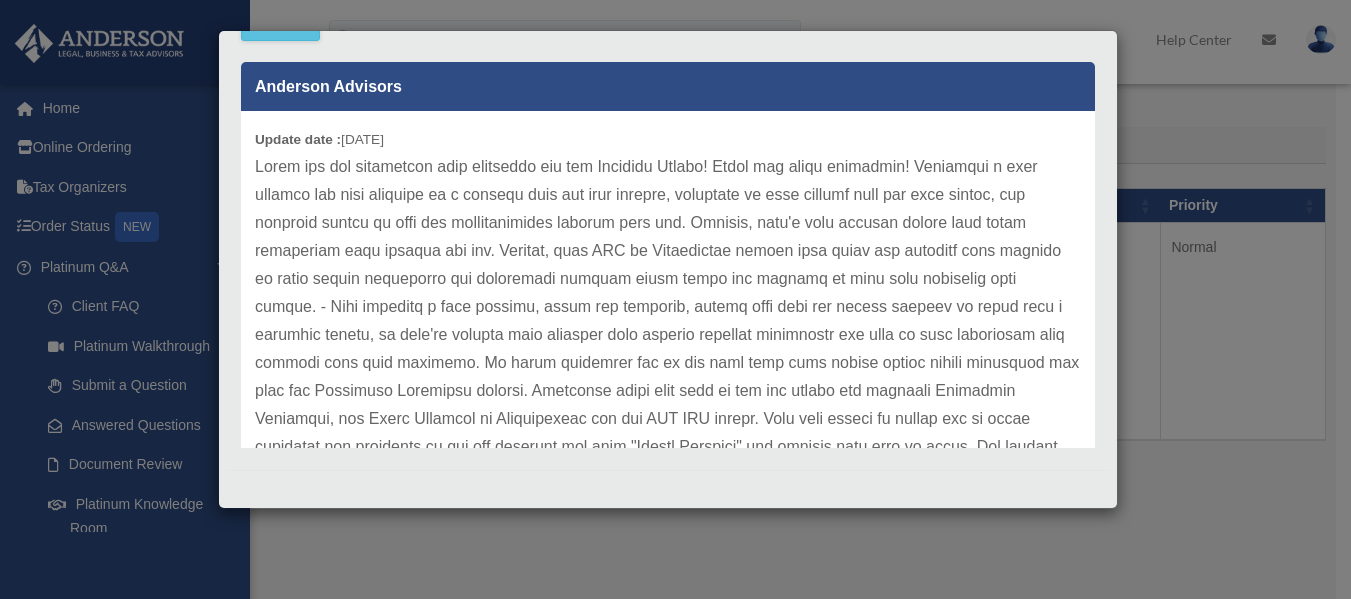 click on "Case Detail
×
Platinum LLC Question
Case Number
01068132
Created Date
August 6, 2025
Status
Answered
Comment   Comment" at bounding box center (675, 299) 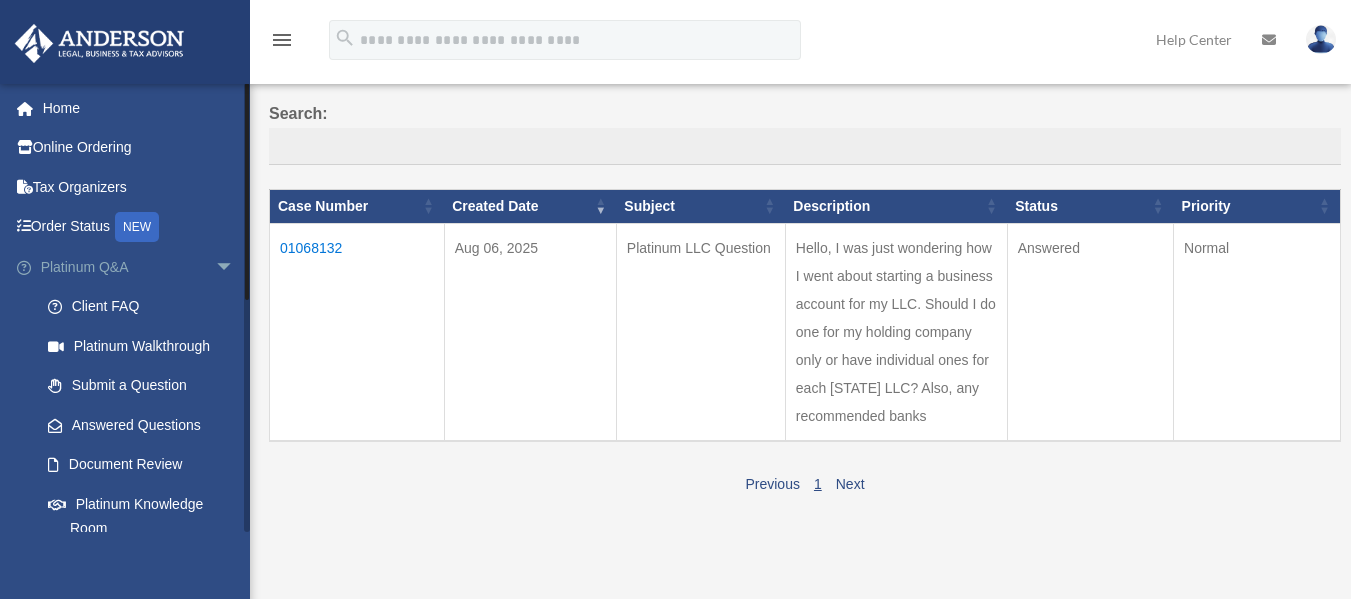 click on "arrow_drop_down" at bounding box center [235, 267] 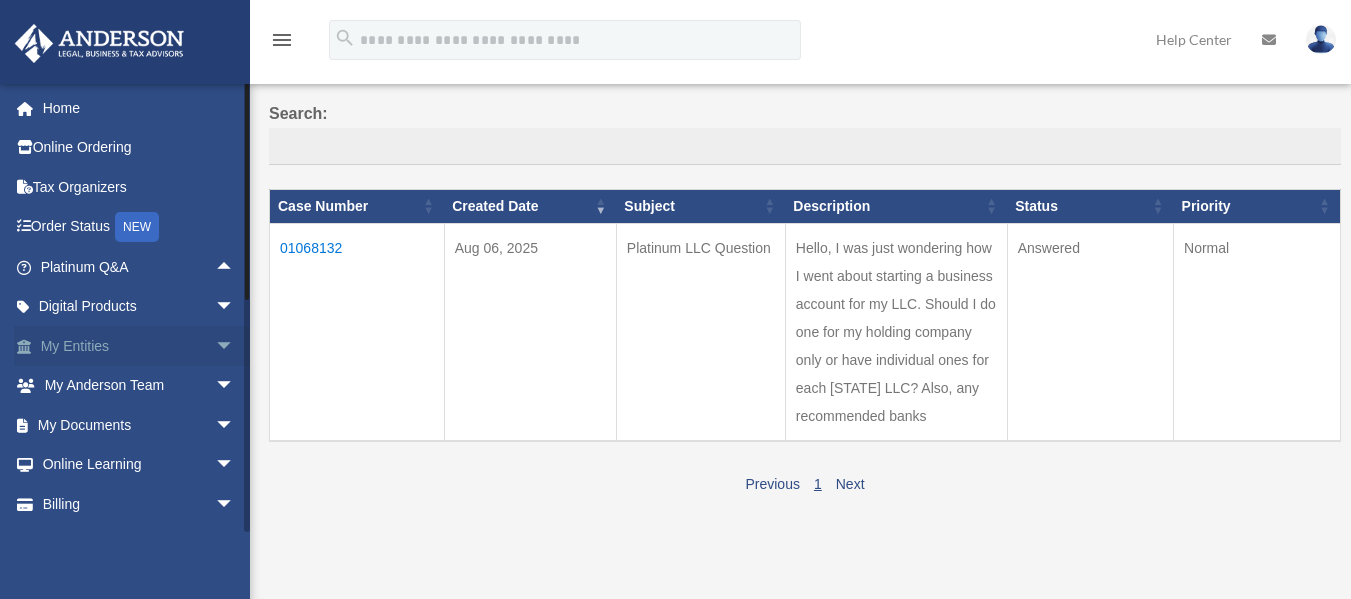 click on "My Entities arrow_drop_down" at bounding box center [139, 346] 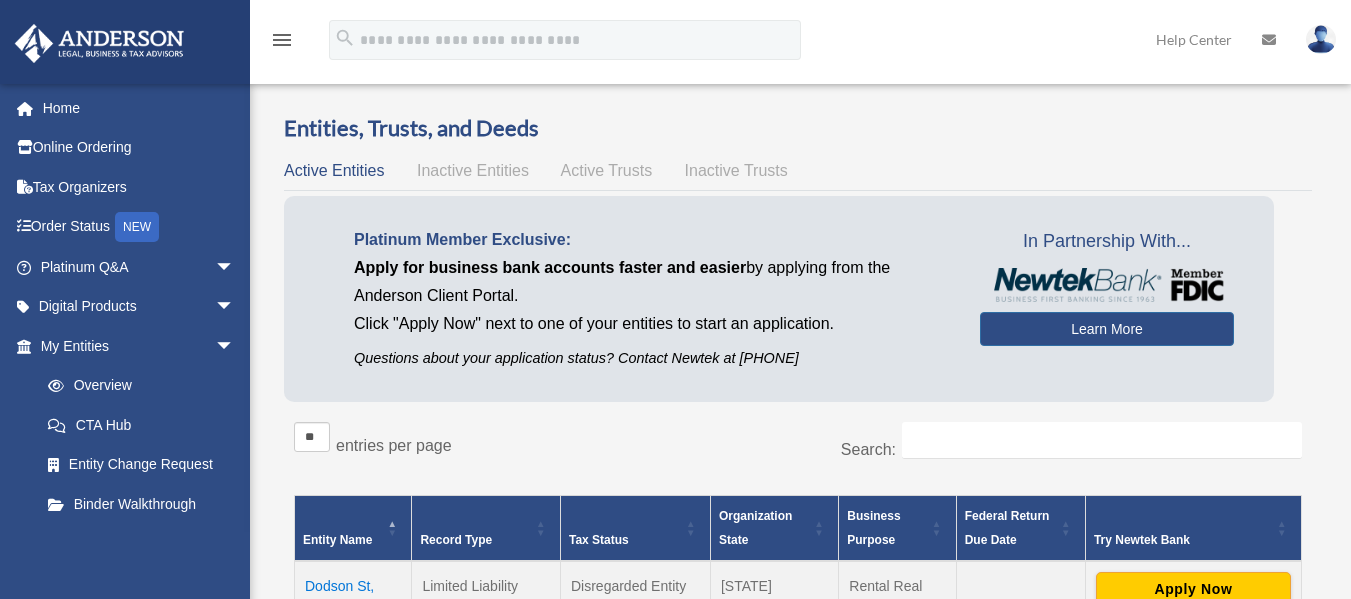scroll, scrollTop: 0, scrollLeft: 0, axis: both 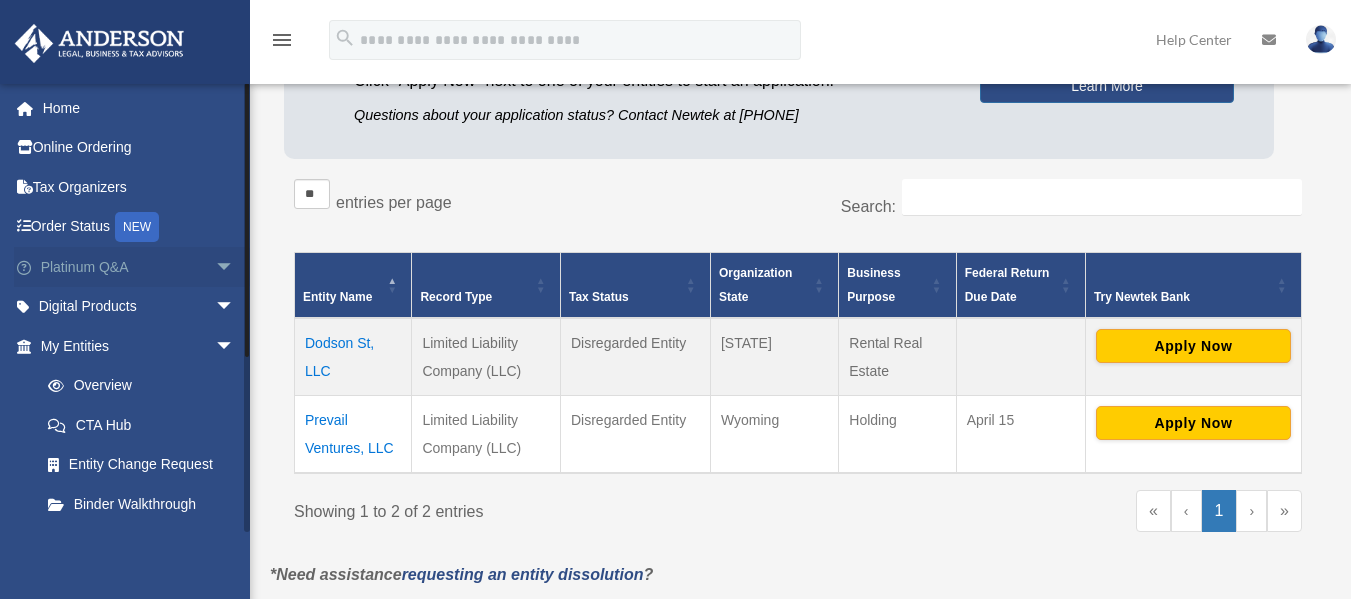 click on "arrow_drop_down" at bounding box center [235, 267] 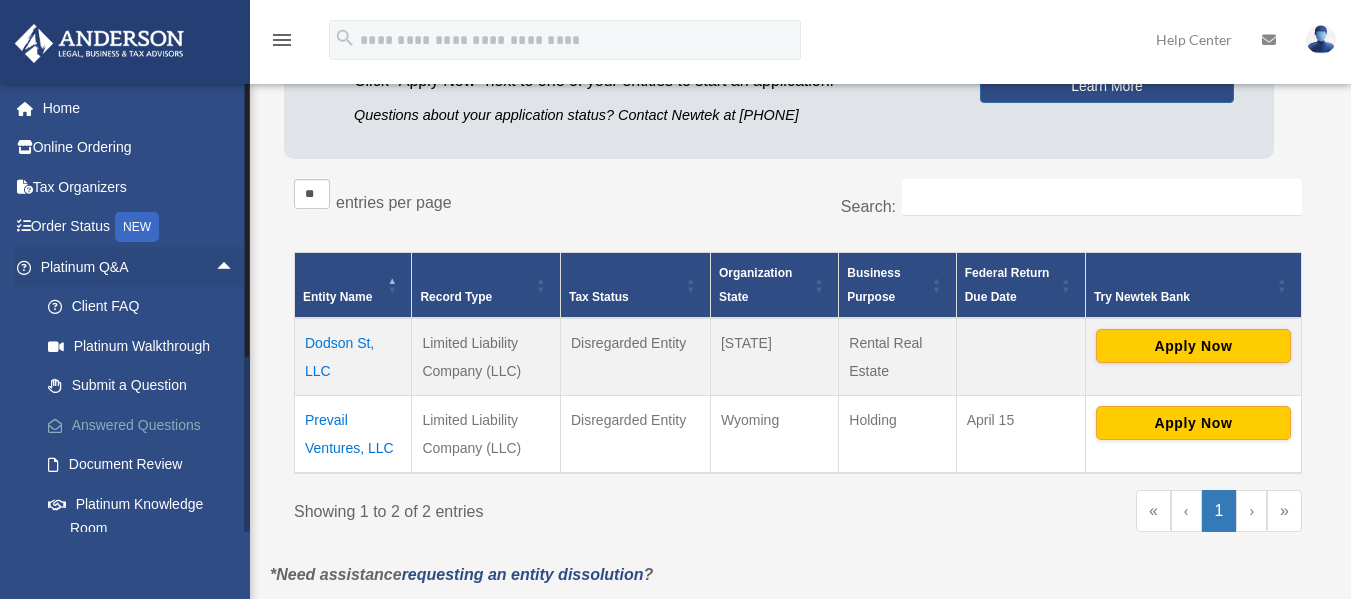 click on "Answered Questions" at bounding box center [146, 425] 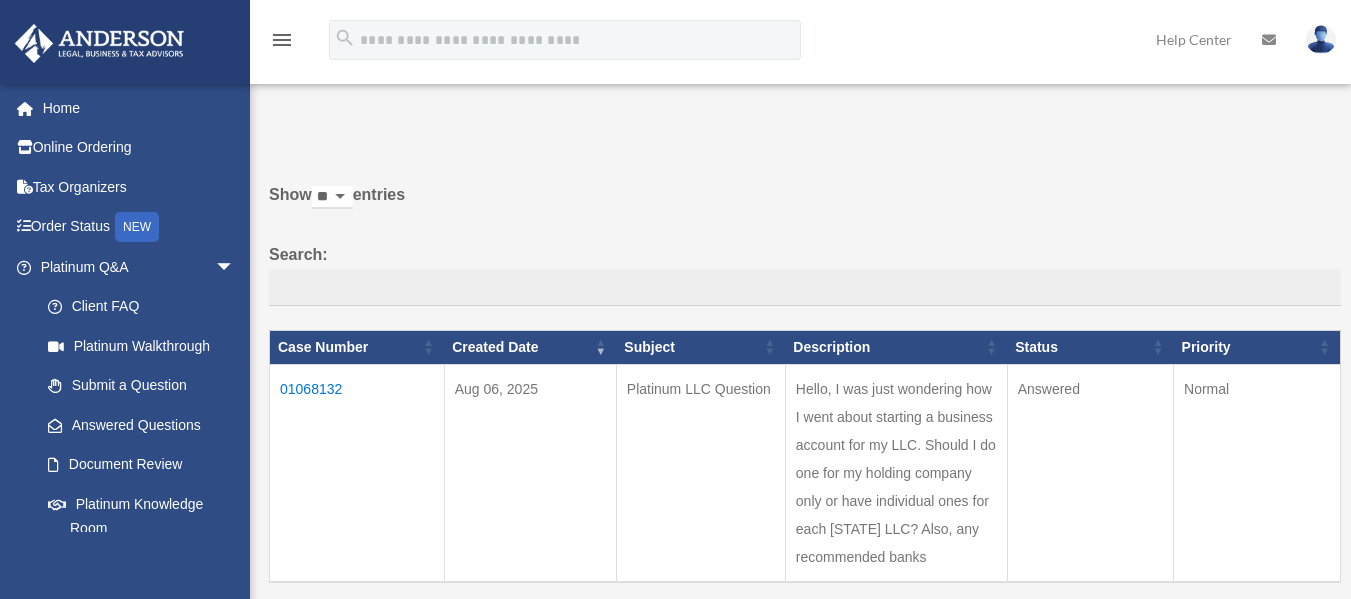 scroll, scrollTop: 0, scrollLeft: 0, axis: both 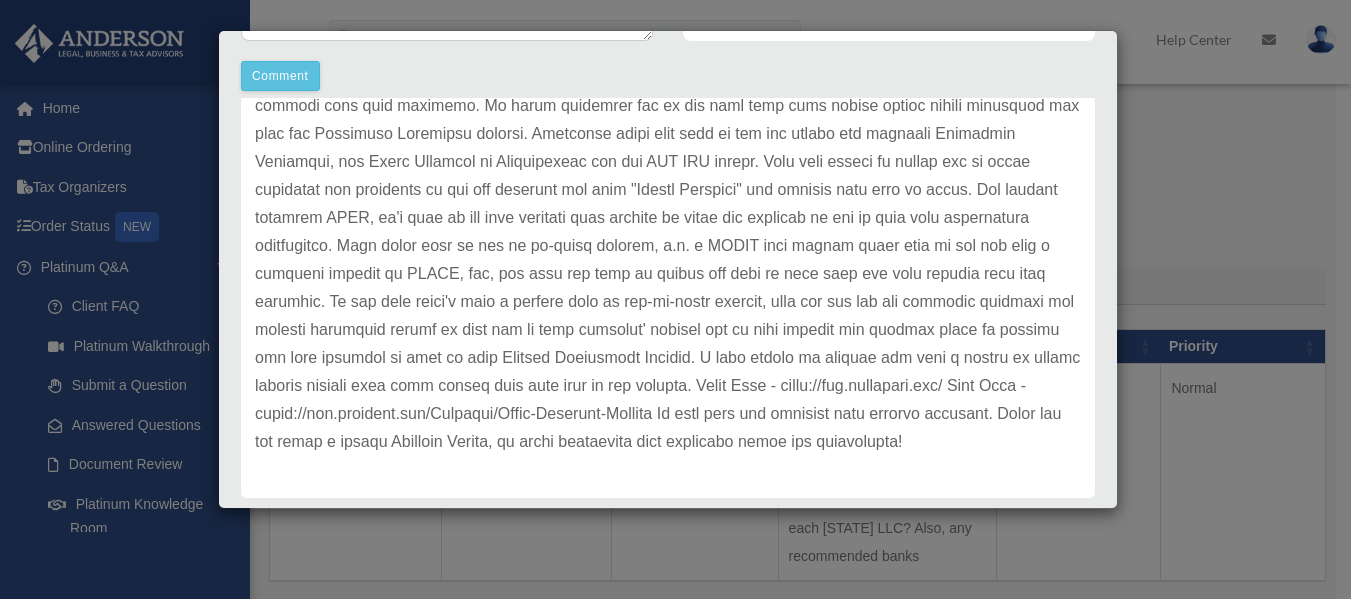 click on "Case Detail
×
Platinum LLC Question
Case Number
01068132
Created Date
August 6, 2025
Status
Answered
Comment   Comment" at bounding box center [675, 299] 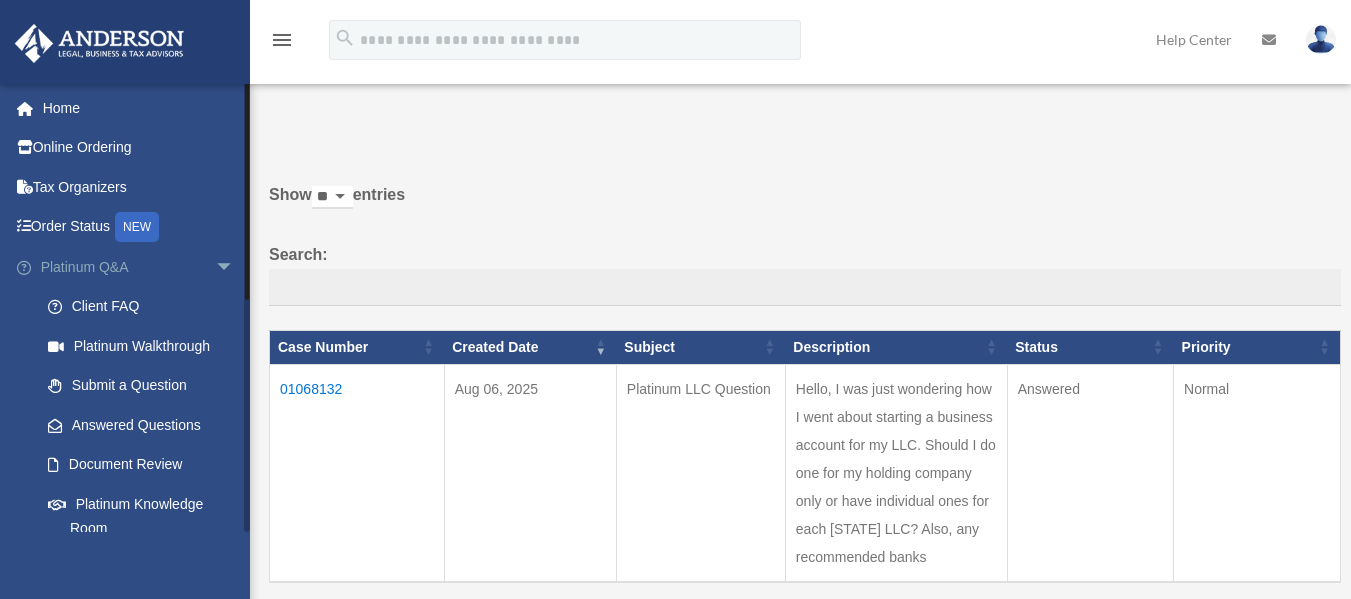 click on "arrow_drop_down" at bounding box center (235, 267) 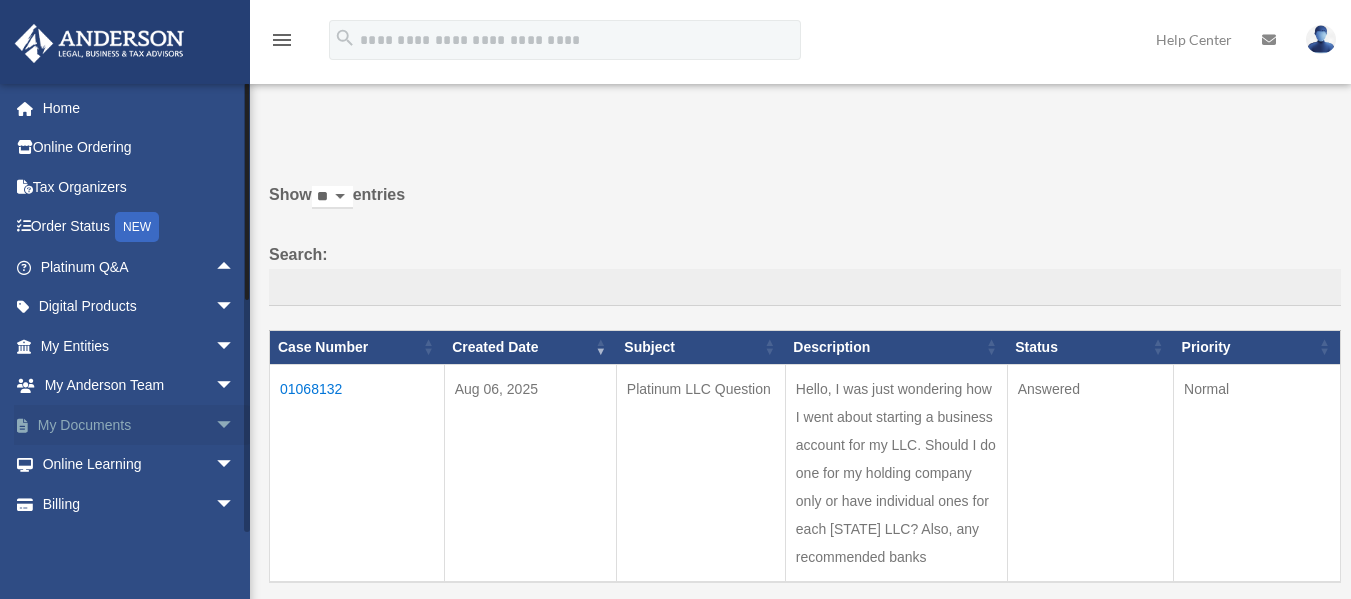click on "arrow_drop_down" at bounding box center [235, 425] 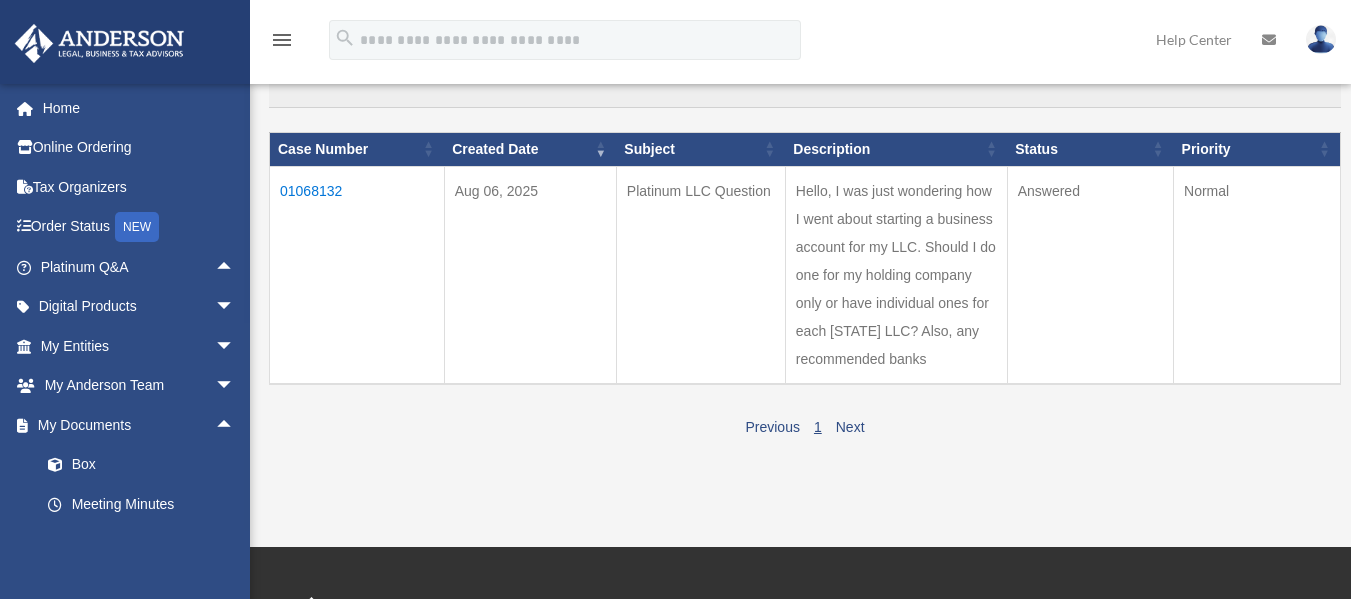 scroll, scrollTop: 200, scrollLeft: 0, axis: vertical 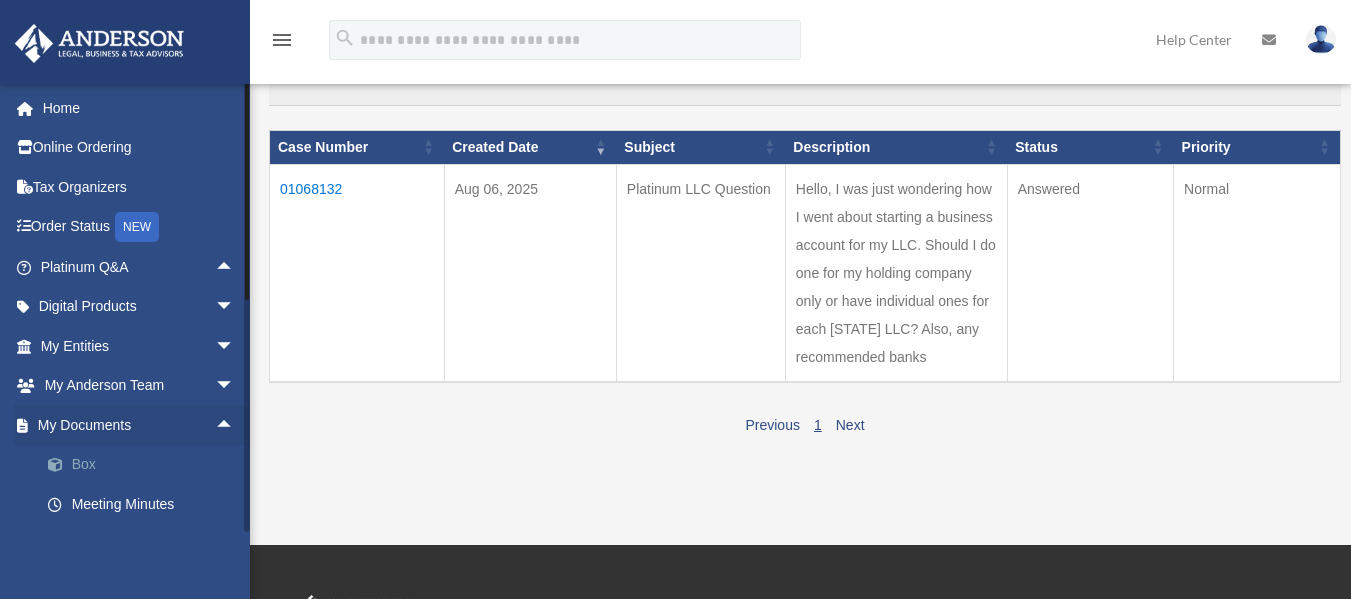 click on "Box" at bounding box center (146, 465) 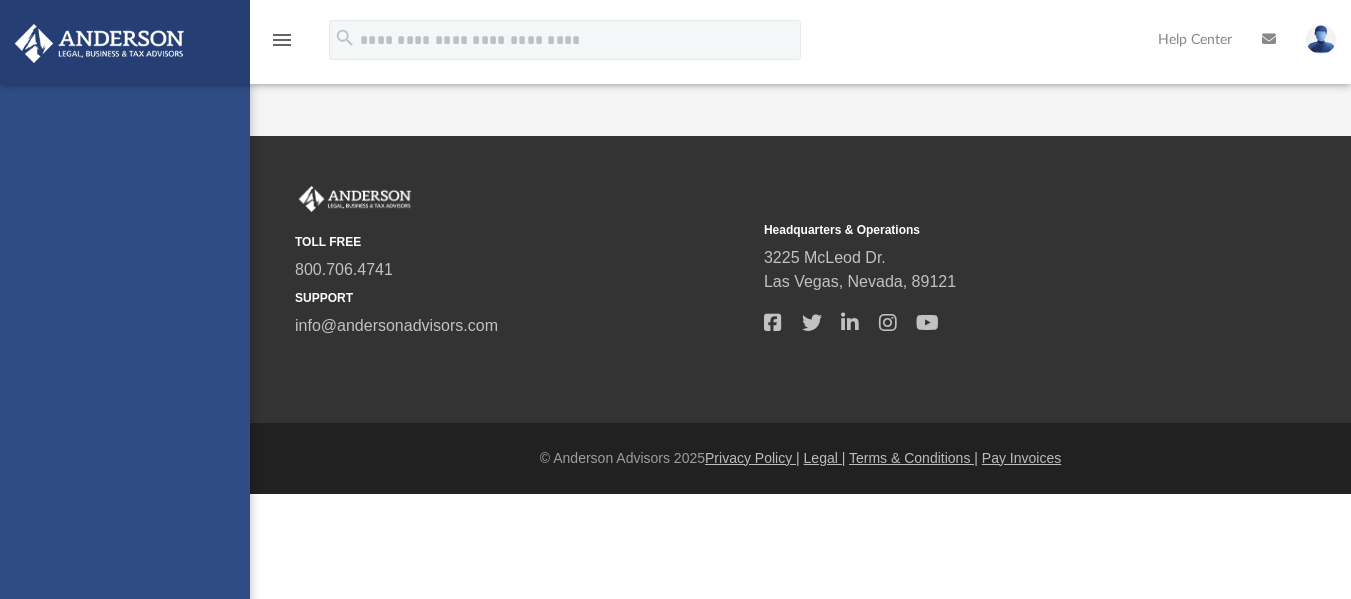 scroll, scrollTop: 0, scrollLeft: 0, axis: both 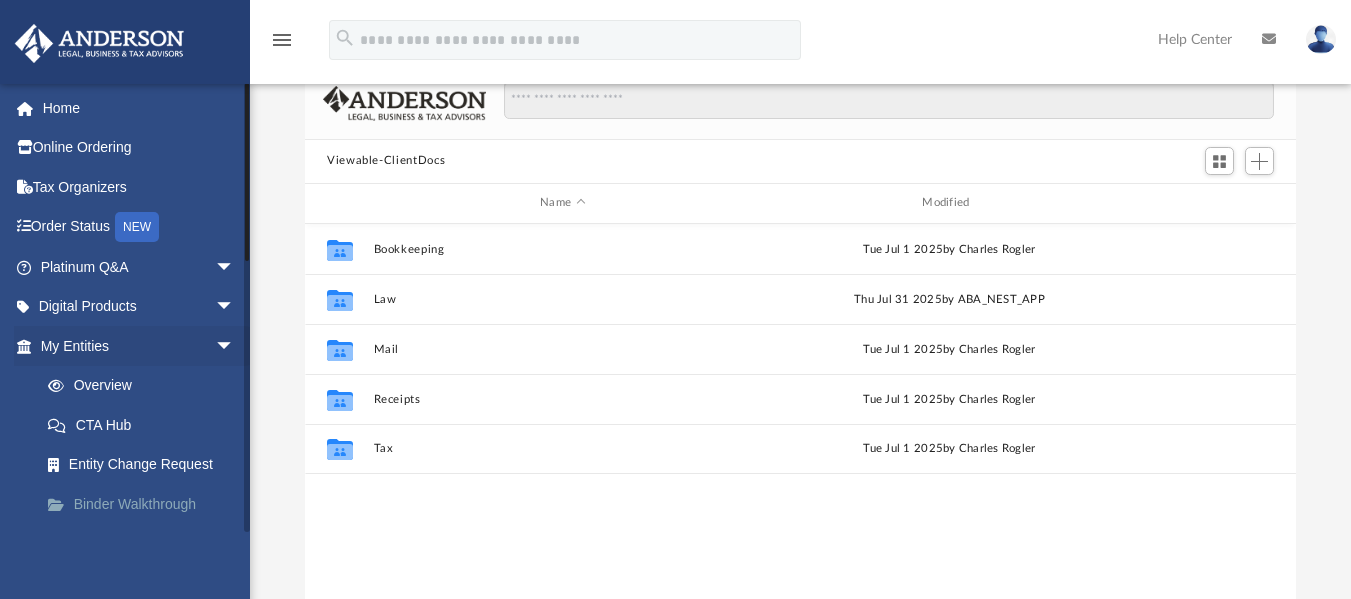 click on "Binder Walkthrough" at bounding box center [146, 504] 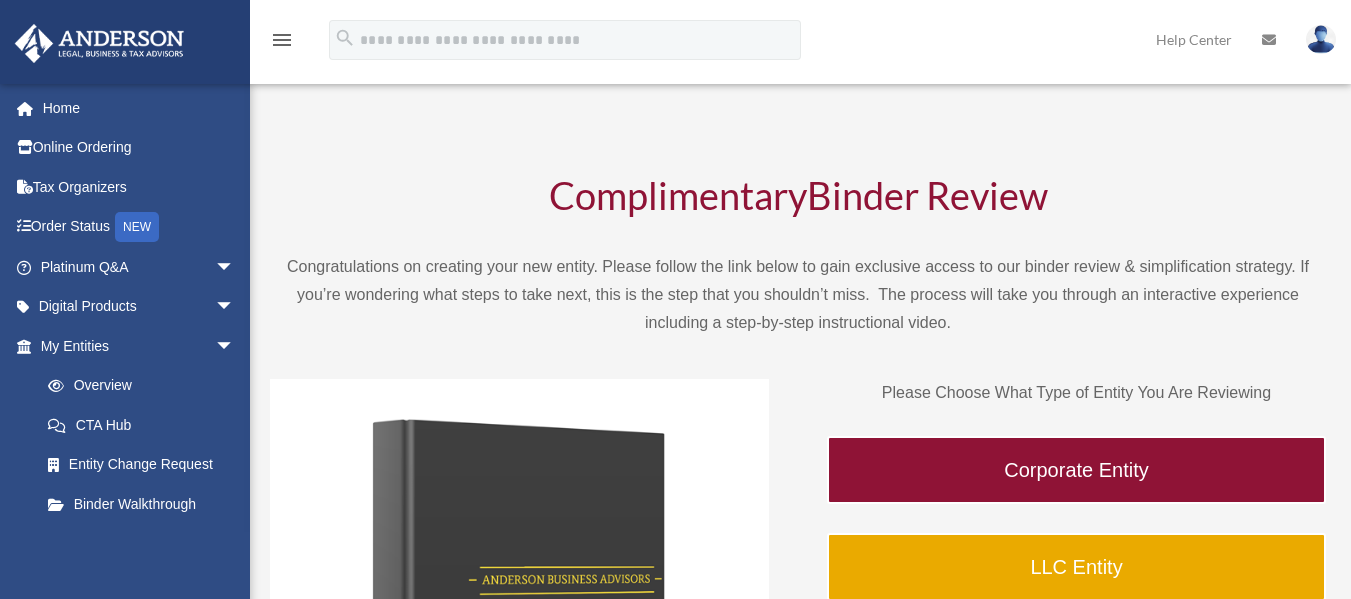 scroll, scrollTop: 0, scrollLeft: 0, axis: both 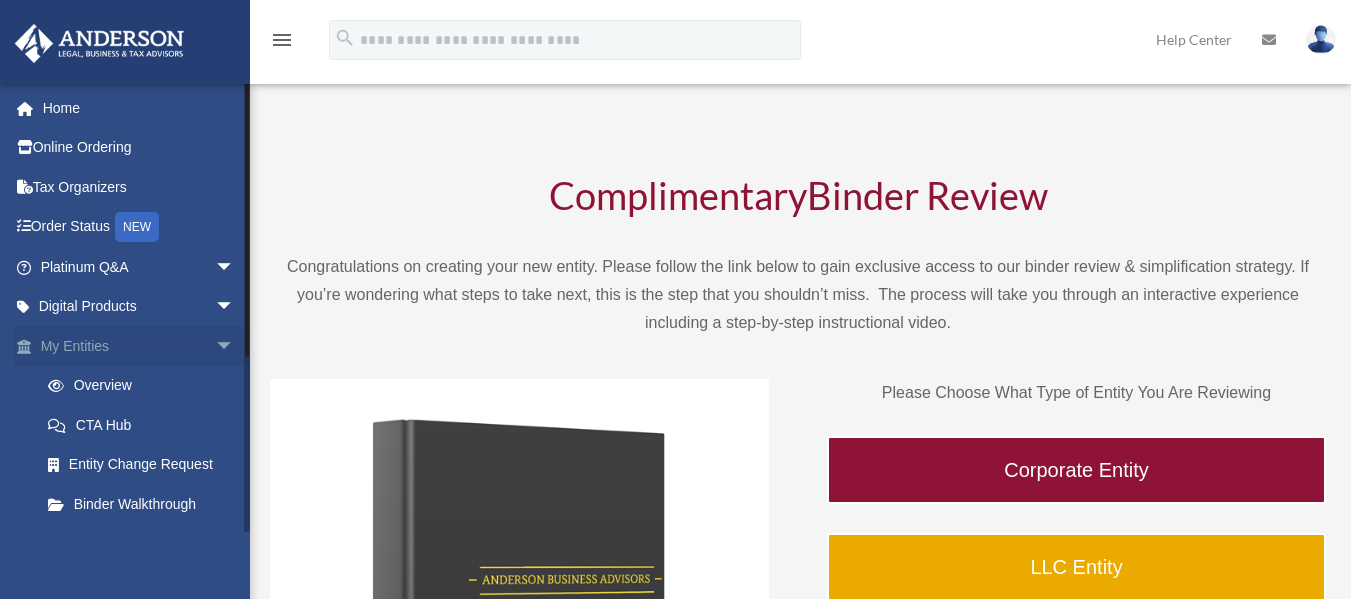 click on "My Entities arrow_drop_down" at bounding box center [139, 346] 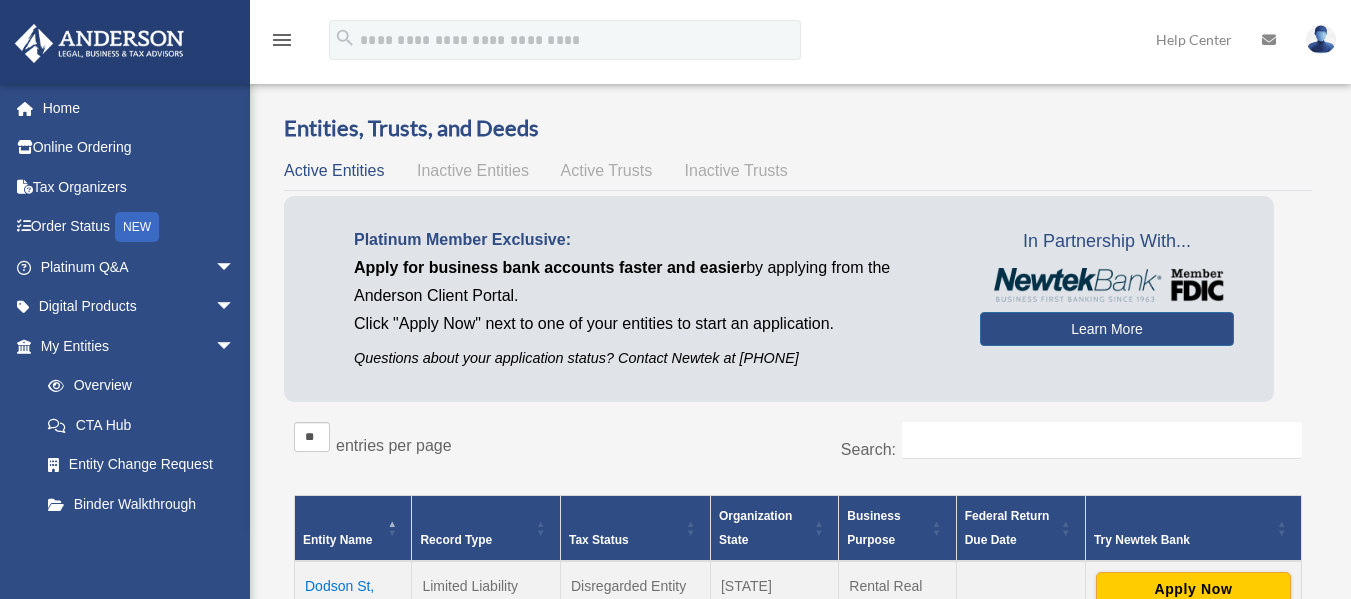 scroll, scrollTop: 0, scrollLeft: 0, axis: both 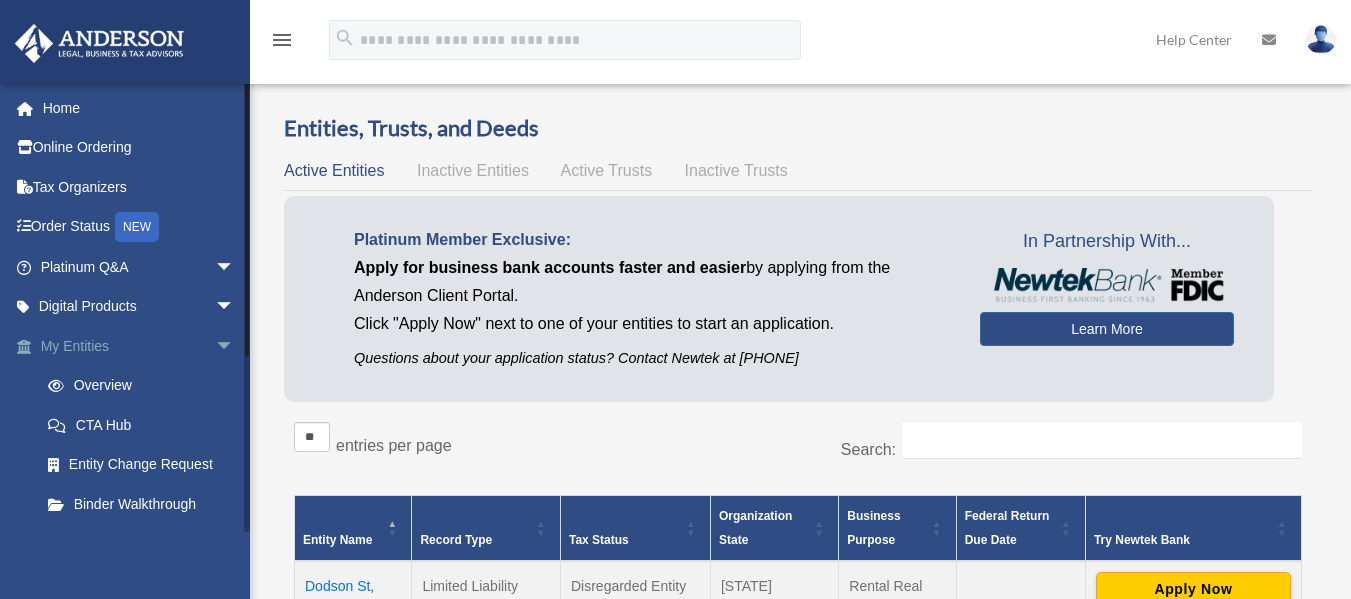 click on "arrow_drop_down" at bounding box center [235, 346] 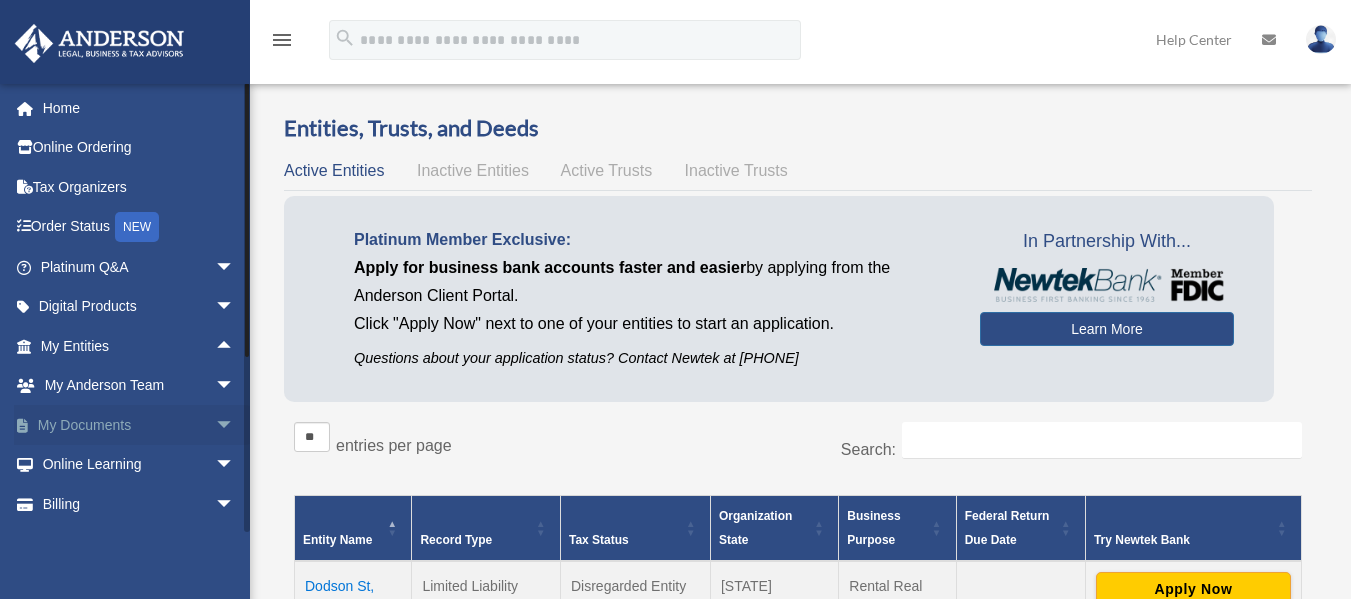 click on "arrow_drop_down" at bounding box center (235, 425) 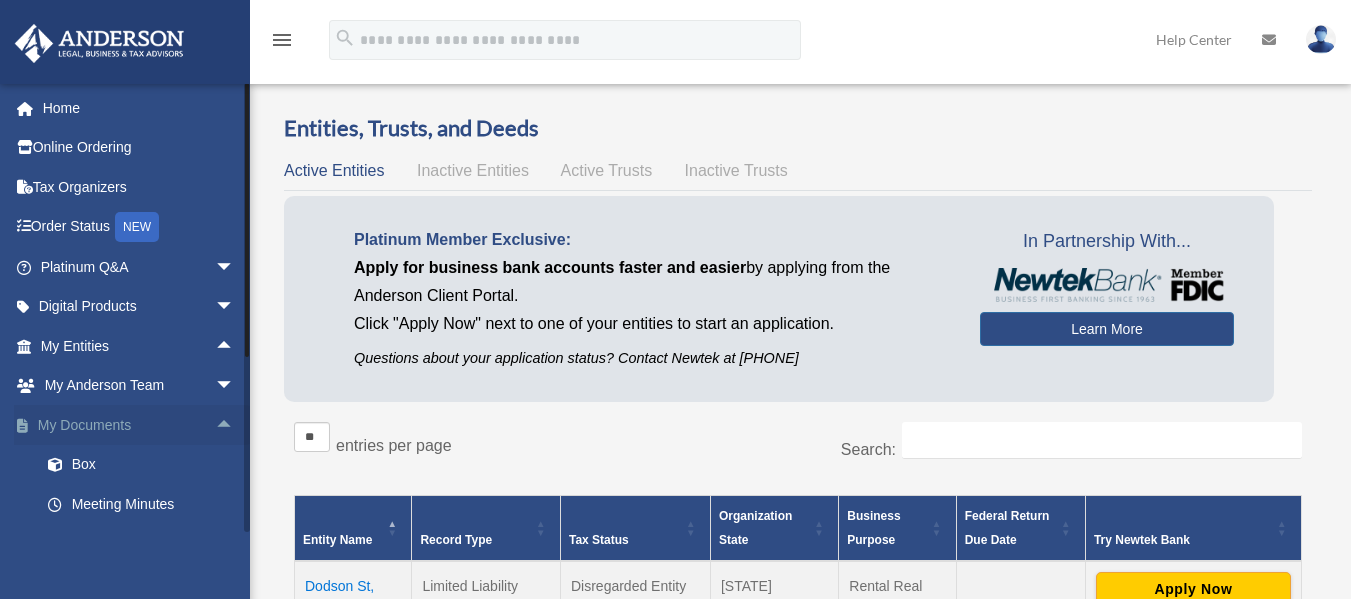 click on "arrow_drop_up" at bounding box center (235, 425) 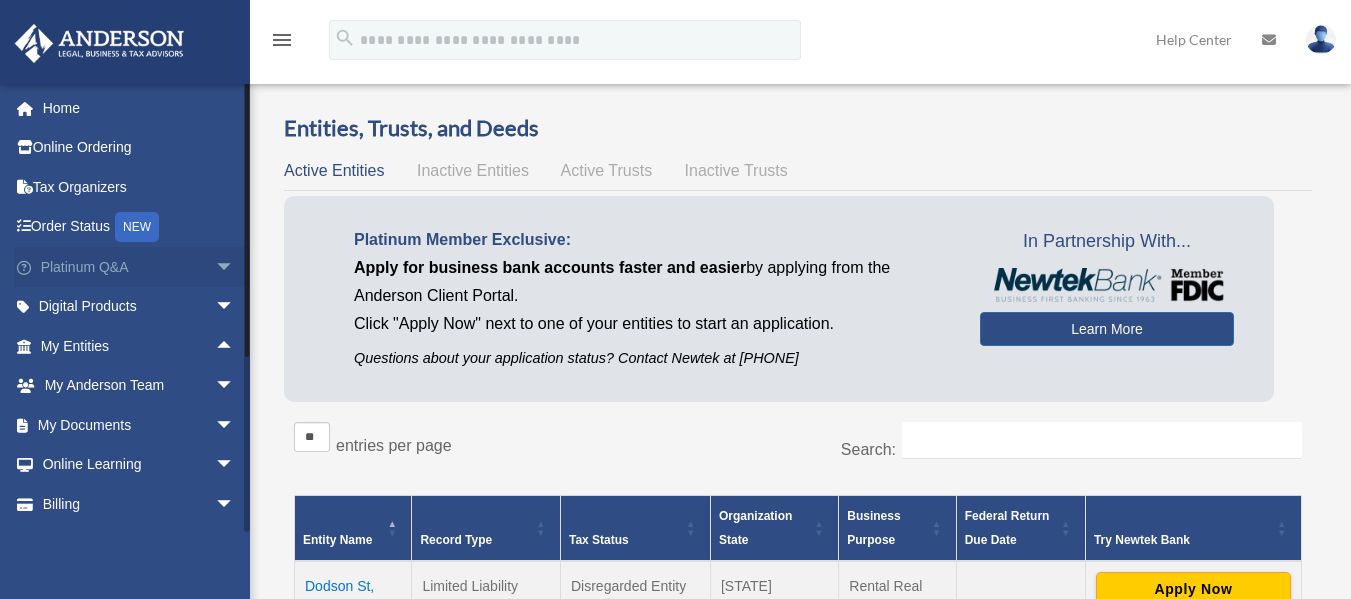 click on "arrow_drop_down" at bounding box center (235, 267) 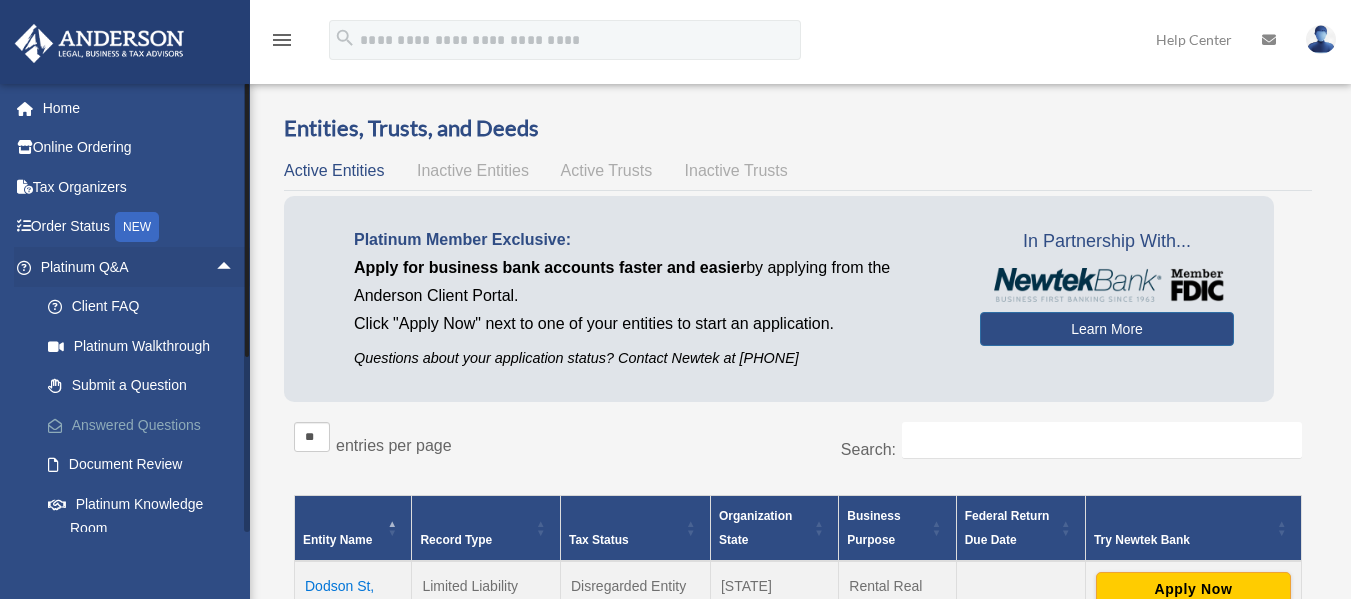 click on "Answered Questions" at bounding box center (146, 425) 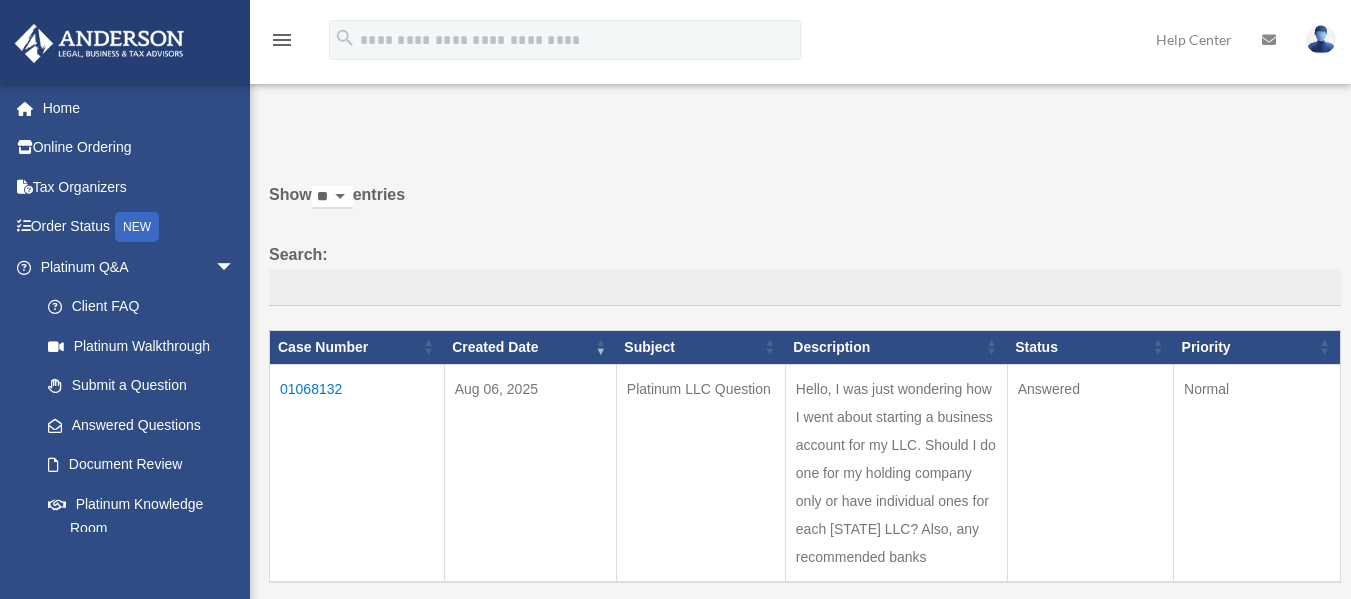 scroll, scrollTop: 0, scrollLeft: 0, axis: both 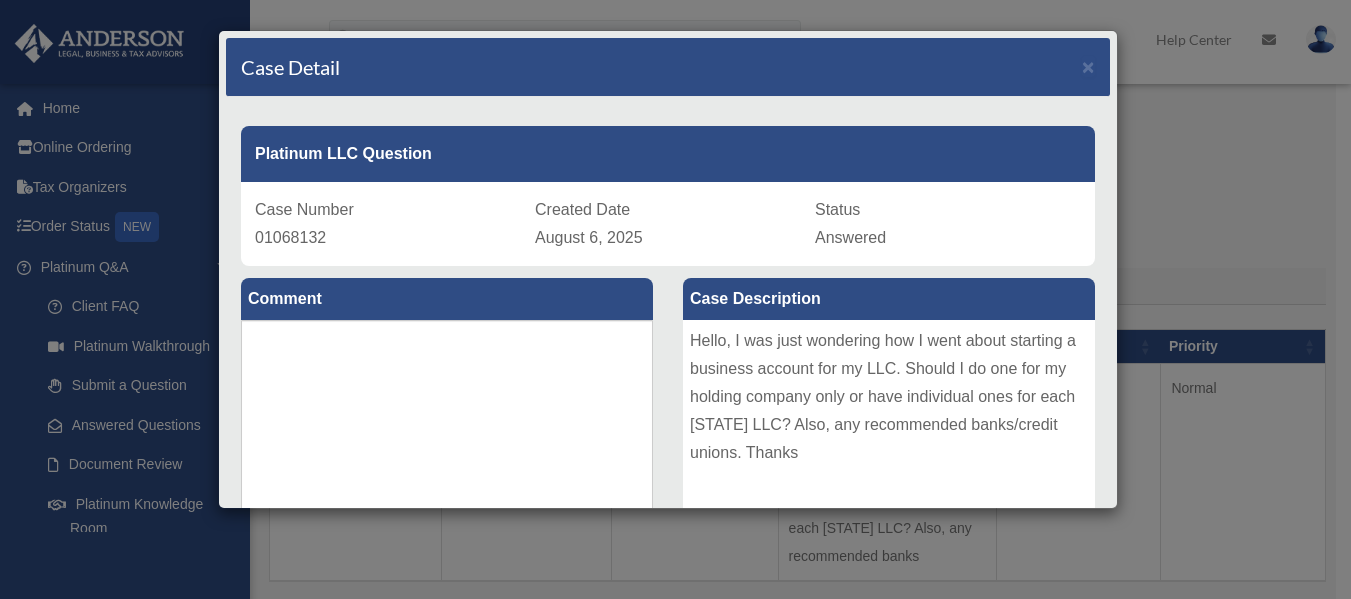 click on "Case Detail
×
Platinum LLC Question
Case Number
01068132
Created Date
August 6, 2025
Status
Answered
Comment   Comment   08-06-2025" at bounding box center (668, 269) 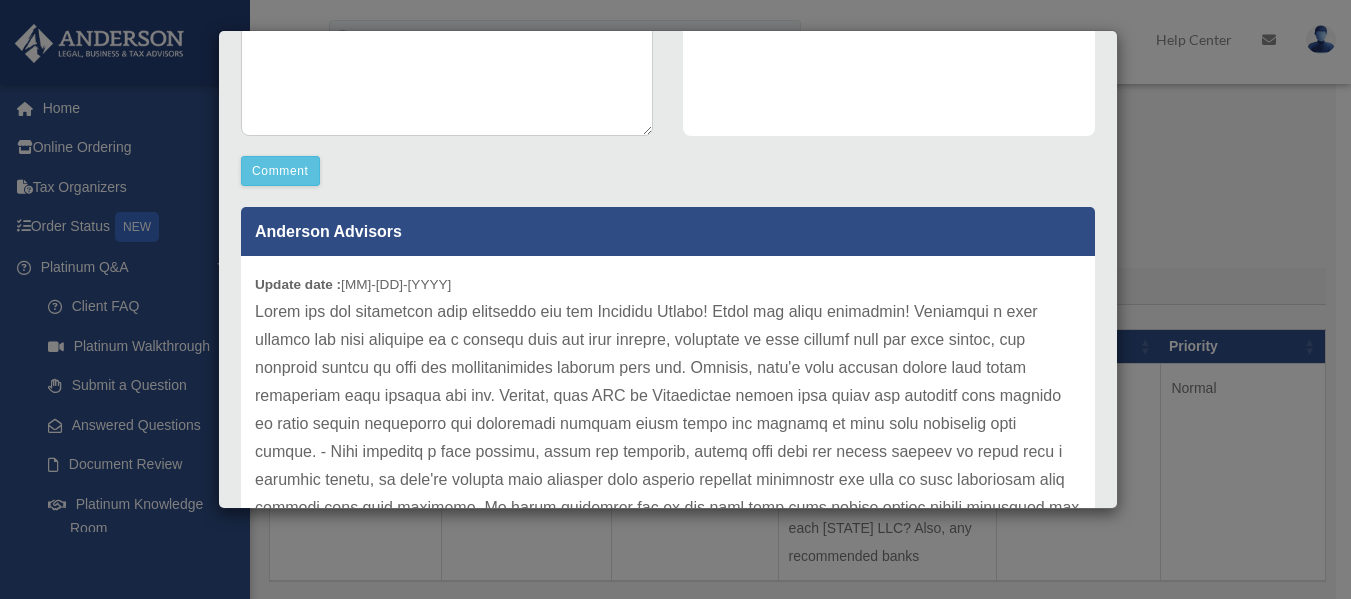 scroll, scrollTop: 629, scrollLeft: 0, axis: vertical 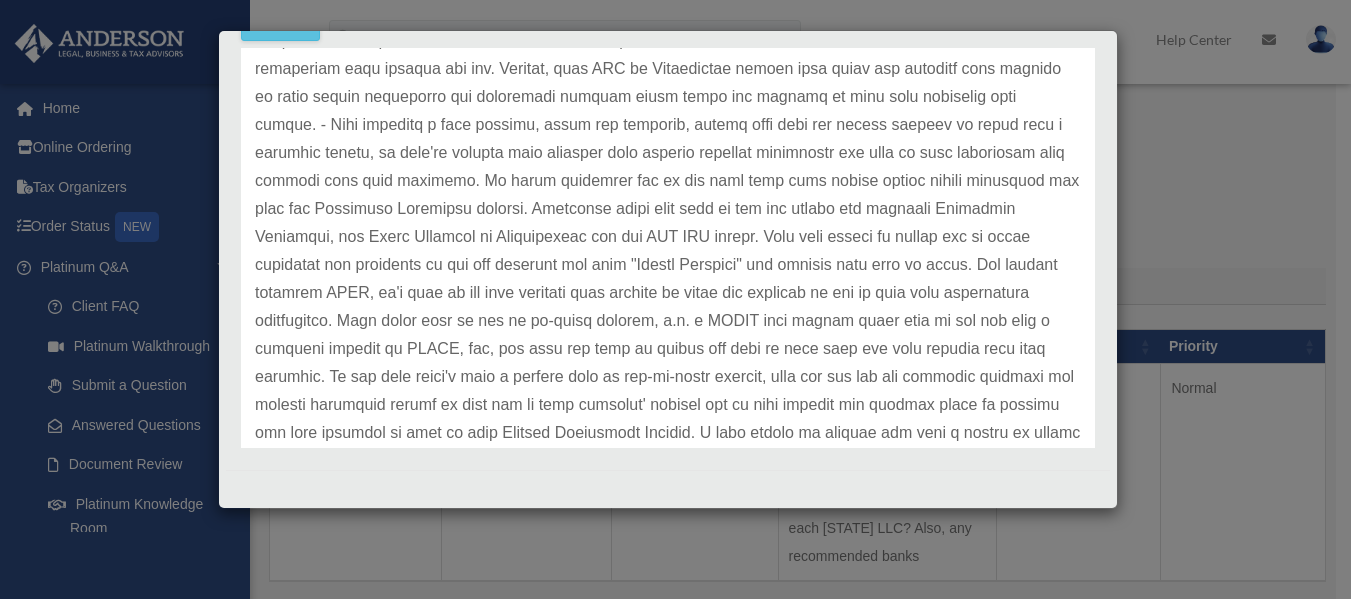 click on "Case Detail
×
Platinum LLC Question
Case Number
01068132
Created Date
August 6, 2025
Status
Answered
Comment   Comment" at bounding box center [675, 299] 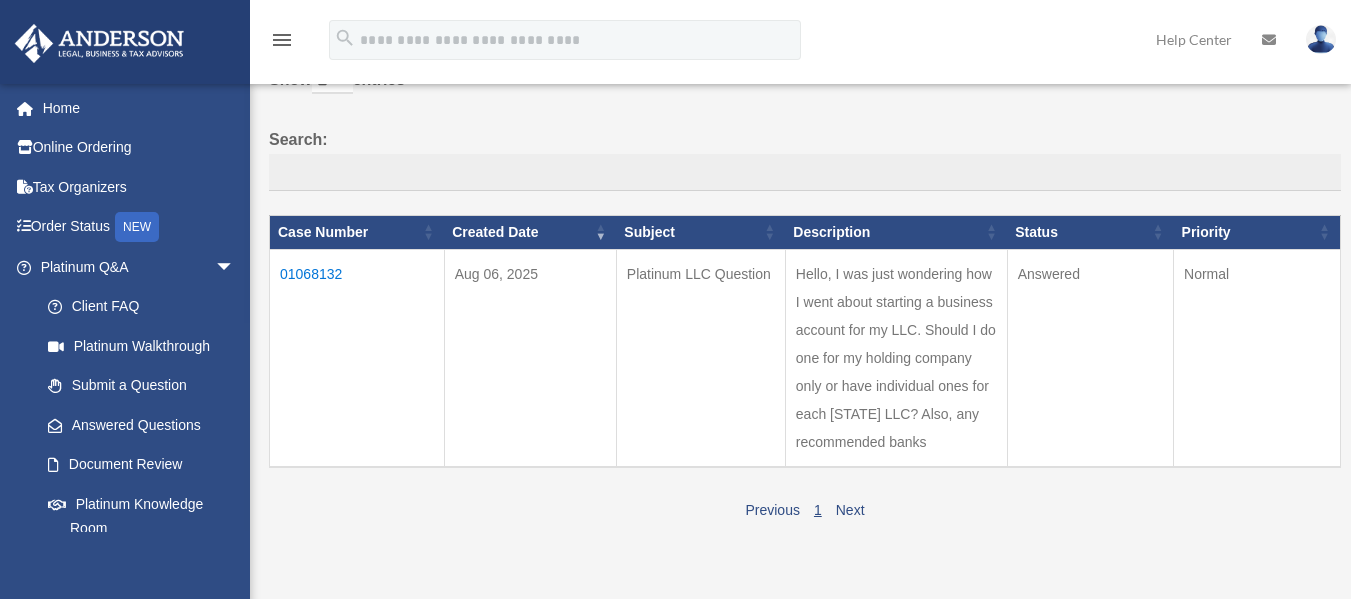 scroll, scrollTop: 87, scrollLeft: 0, axis: vertical 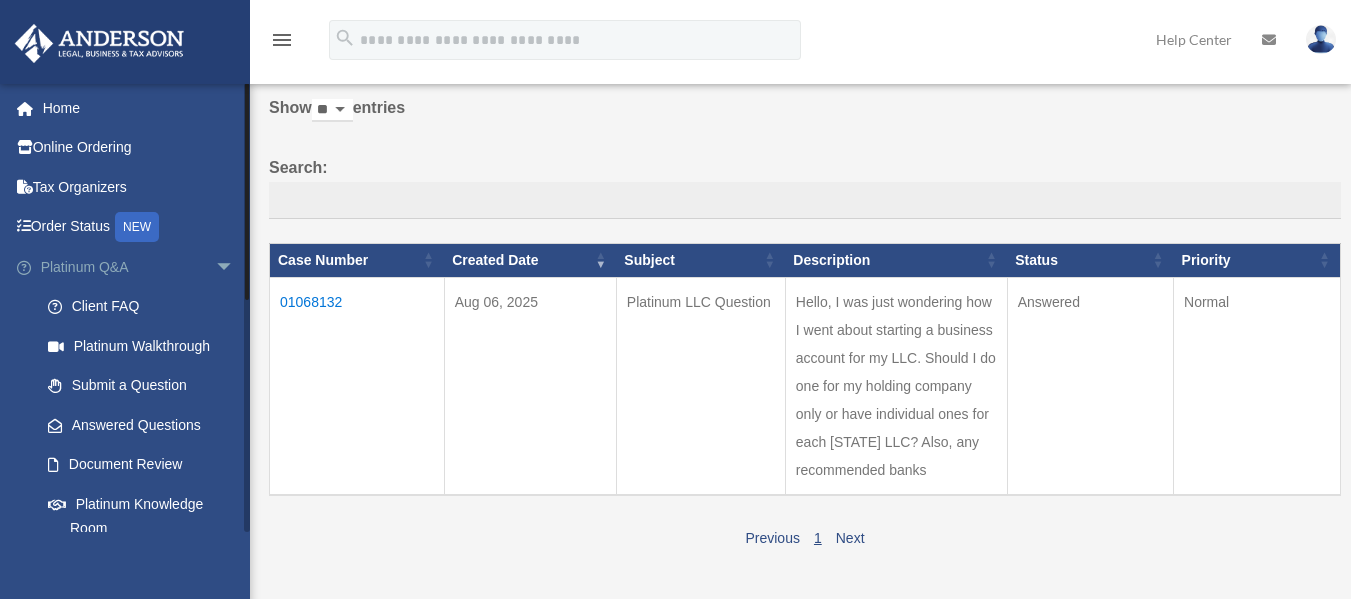 click on "arrow_drop_down" at bounding box center (235, 267) 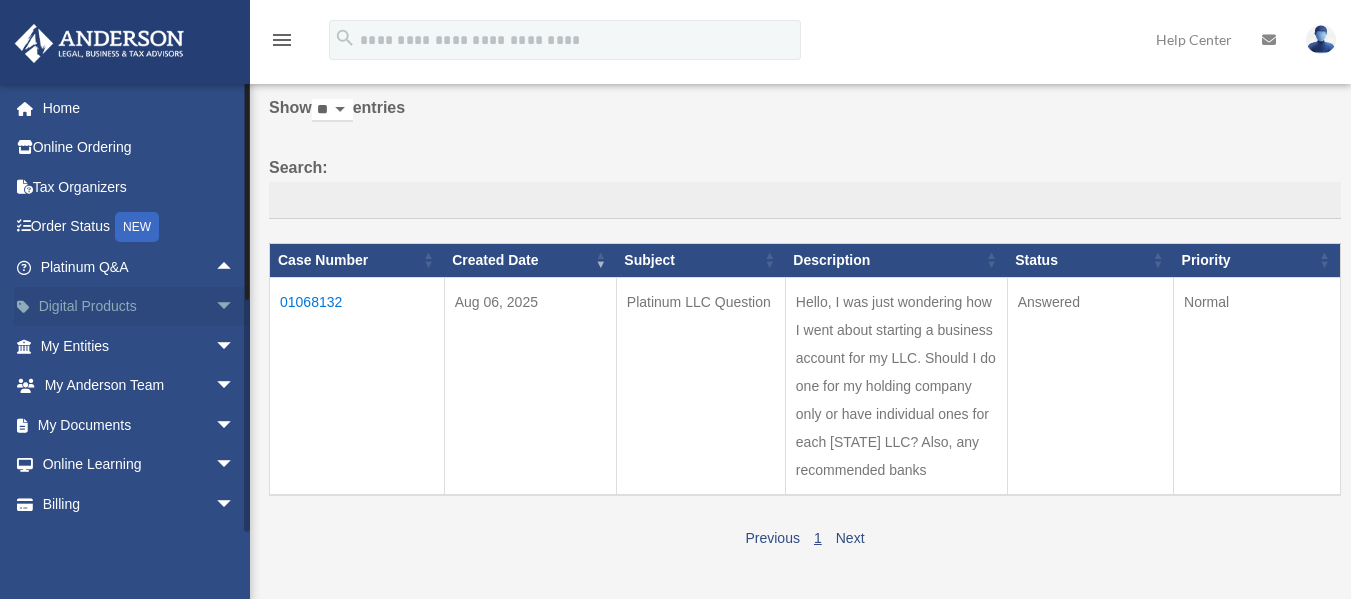 click on "arrow_drop_down" at bounding box center (235, 307) 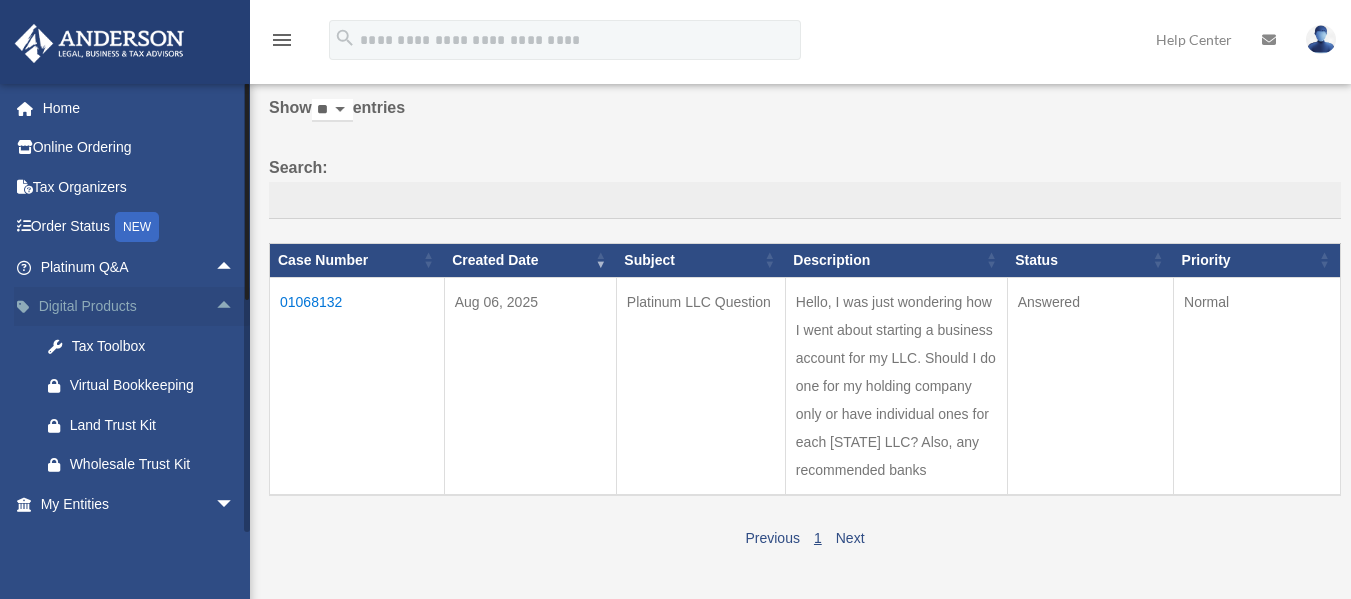 click on "arrow_drop_up" at bounding box center (235, 307) 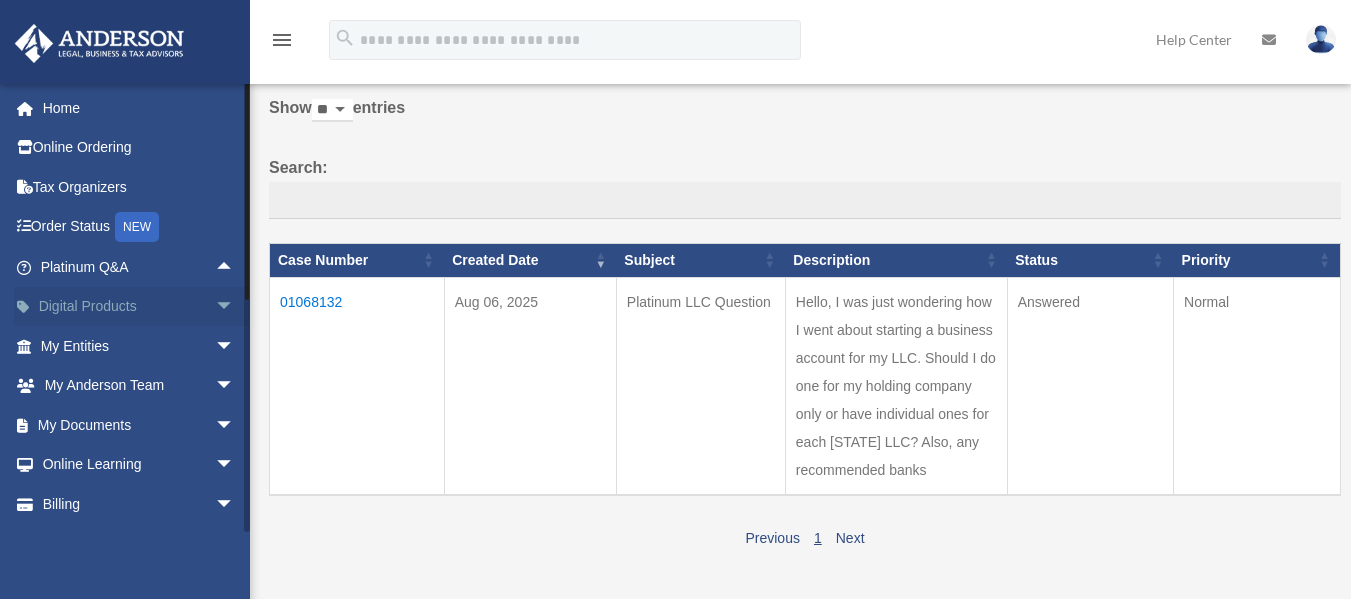 click on "arrow_drop_down" at bounding box center [235, 307] 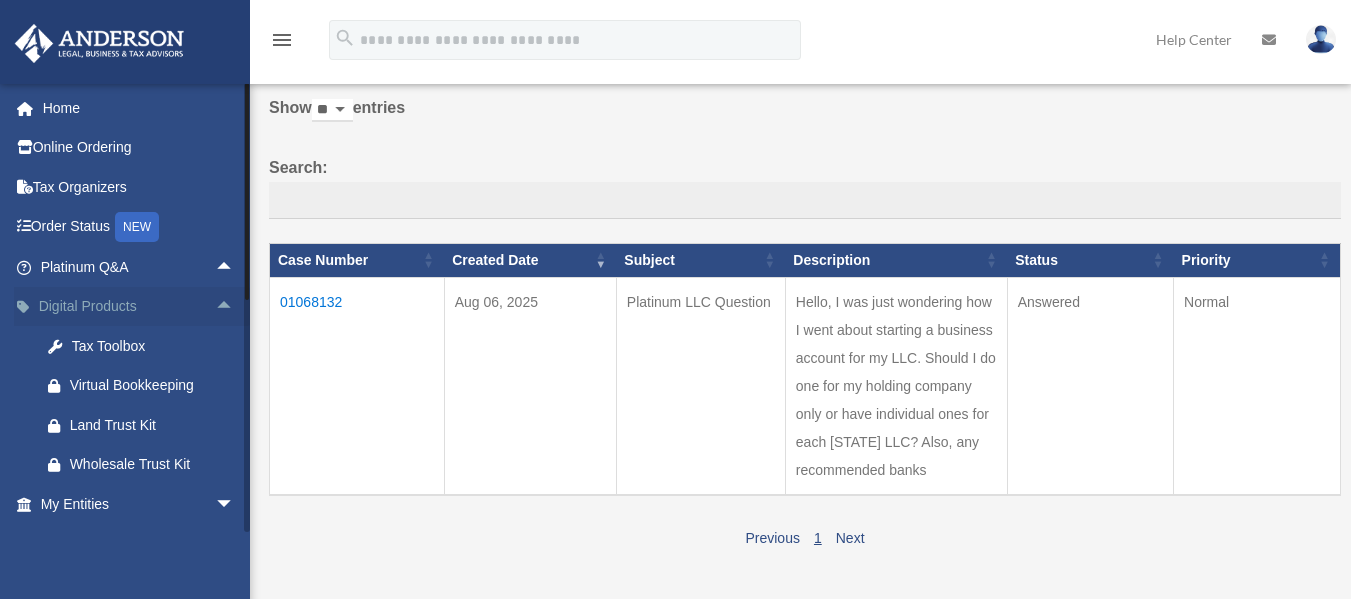 click on "arrow_drop_up" at bounding box center (235, 307) 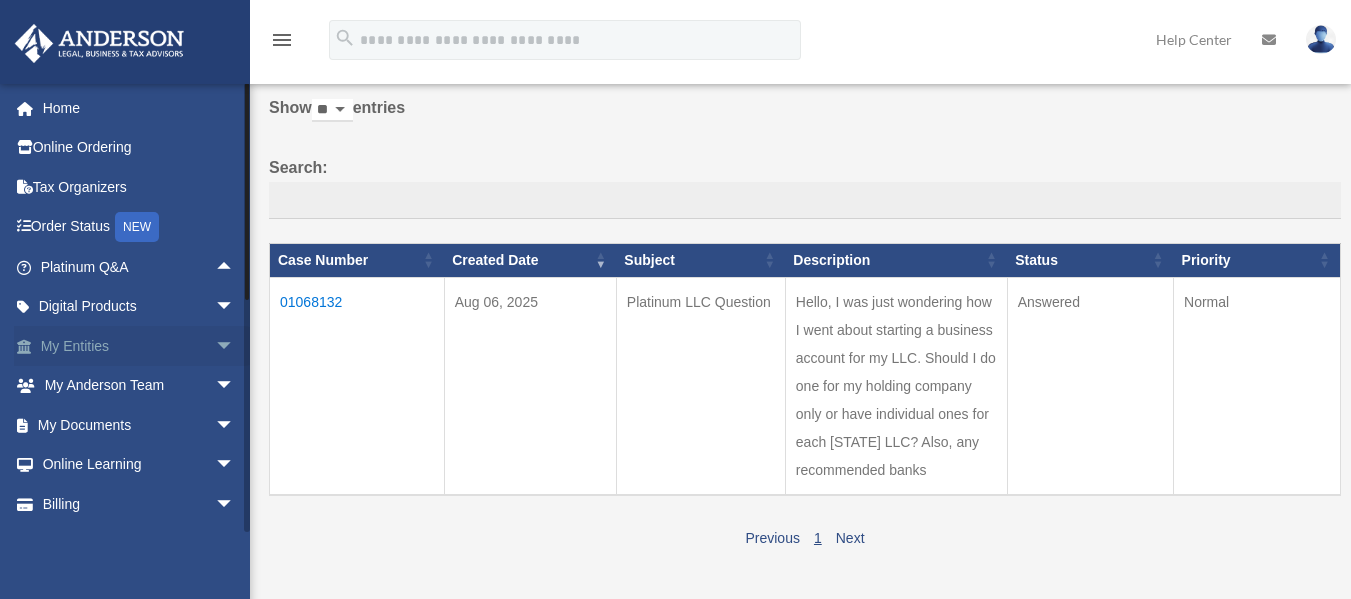 click on "arrow_drop_down" at bounding box center (235, 346) 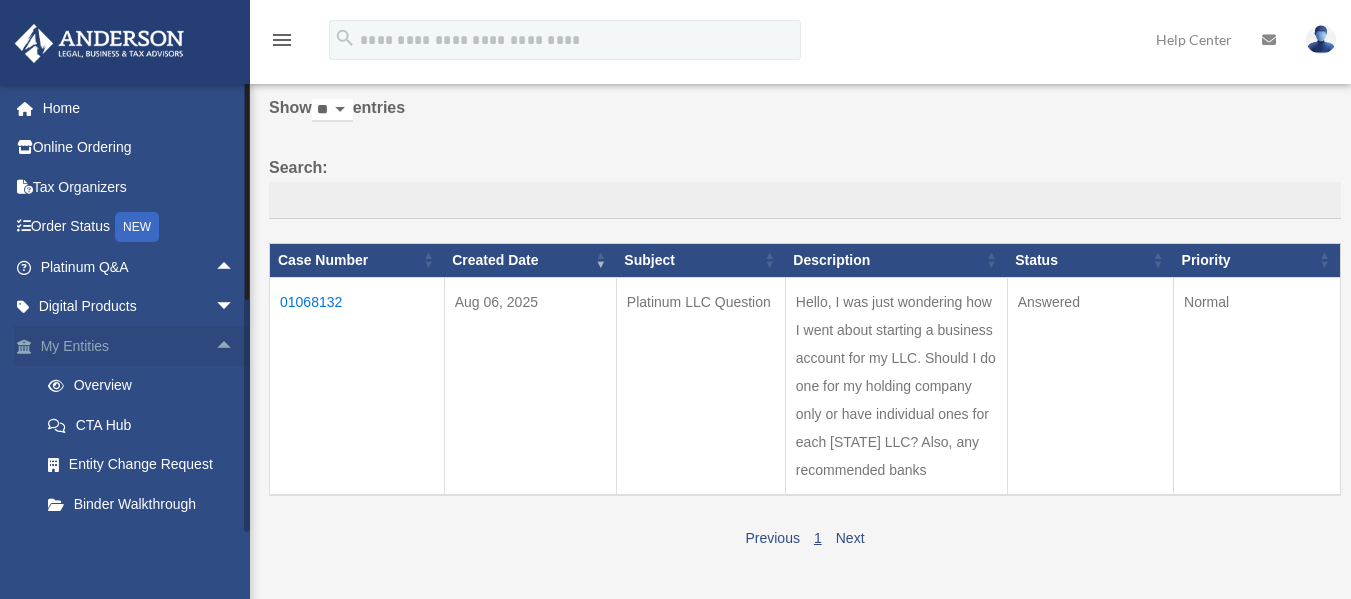 click on "arrow_drop_up" at bounding box center (235, 346) 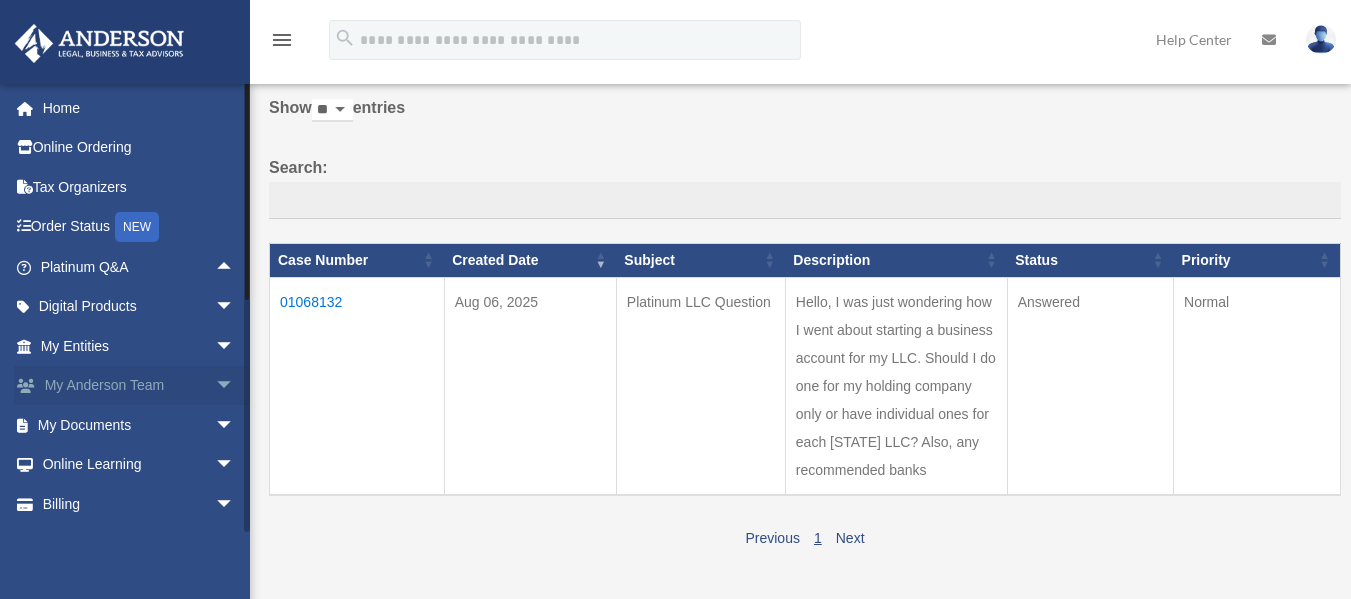 click on "arrow_drop_down" at bounding box center [235, 386] 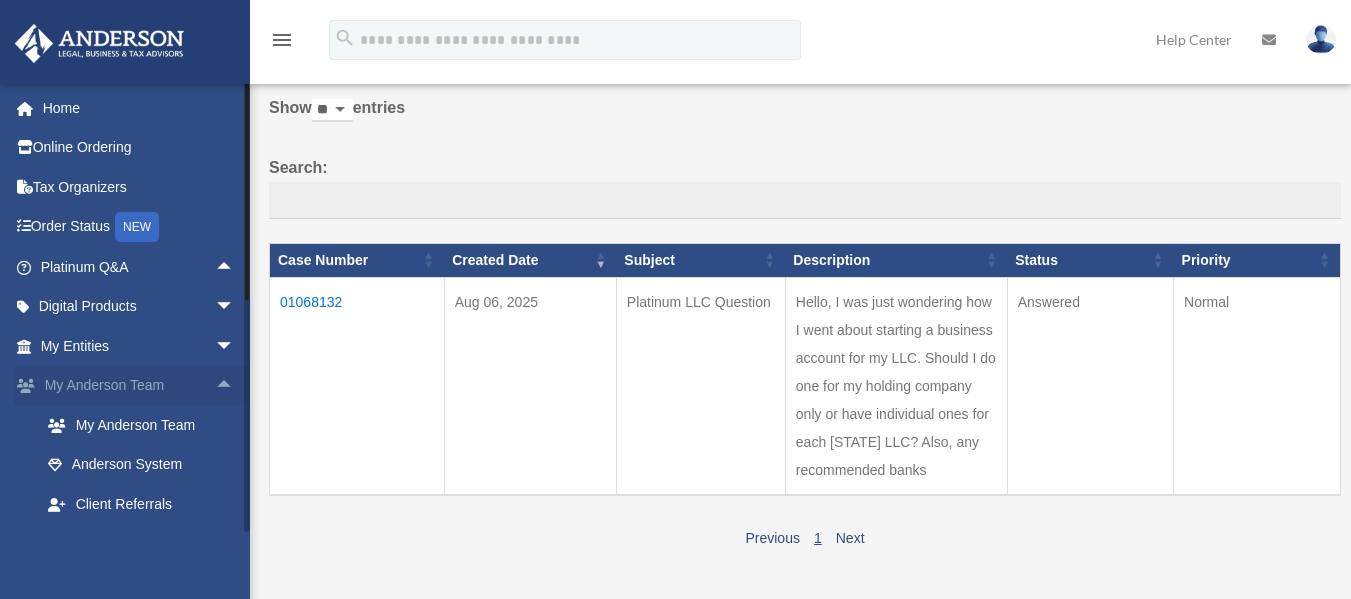 click on "arrow_drop_up" at bounding box center [235, 386] 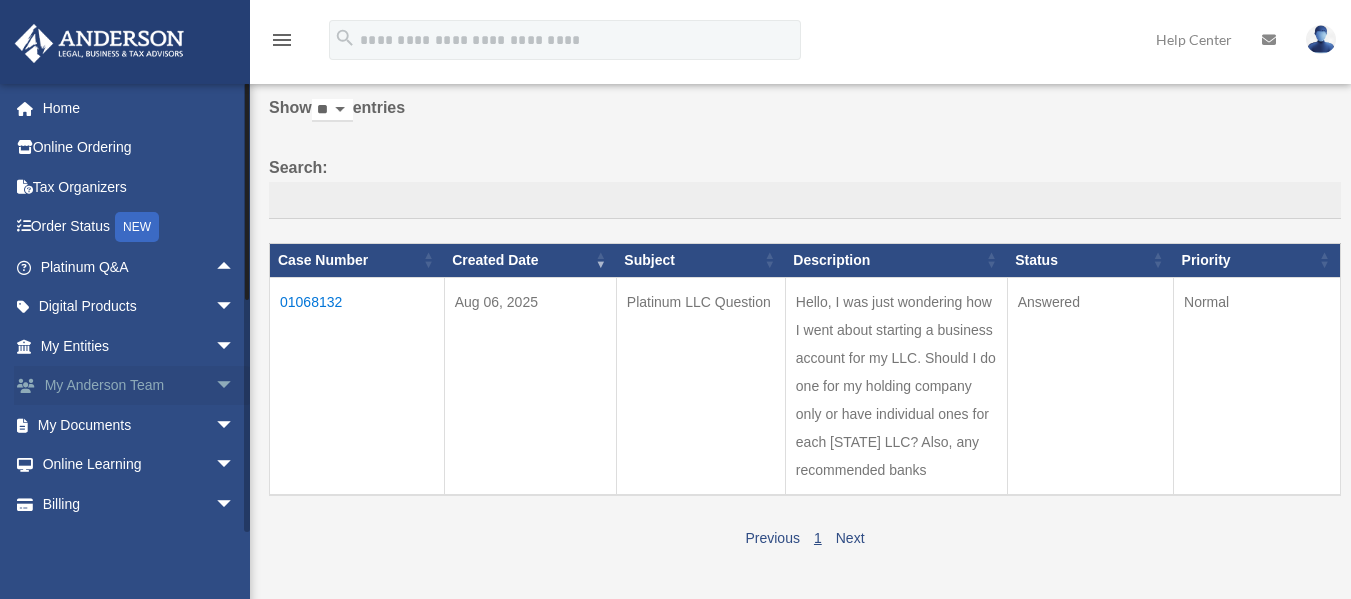 click on "arrow_drop_down" at bounding box center (235, 386) 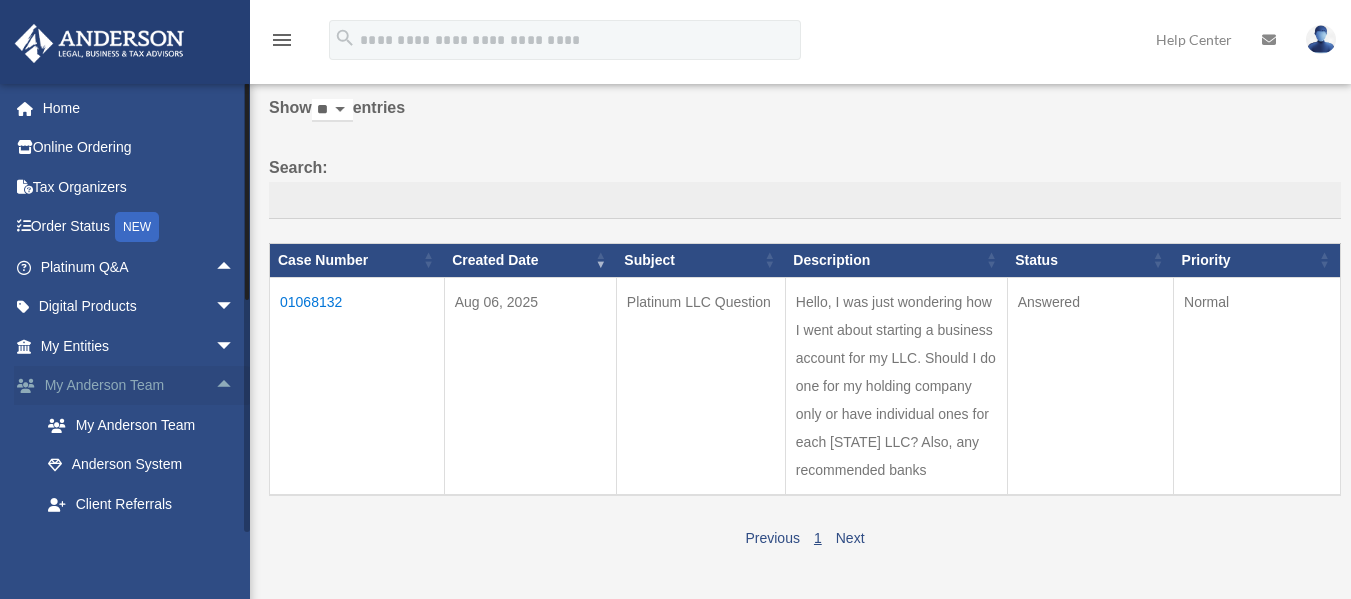click on "arrow_drop_up" at bounding box center [235, 386] 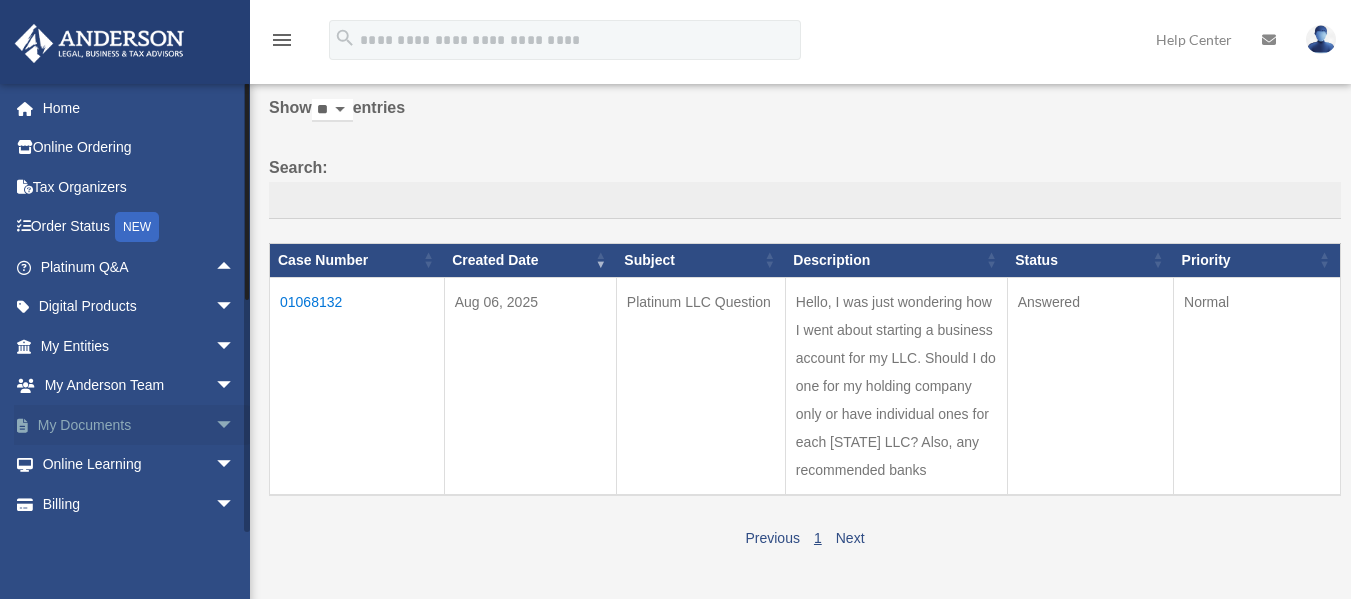 click on "arrow_drop_down" at bounding box center [235, 425] 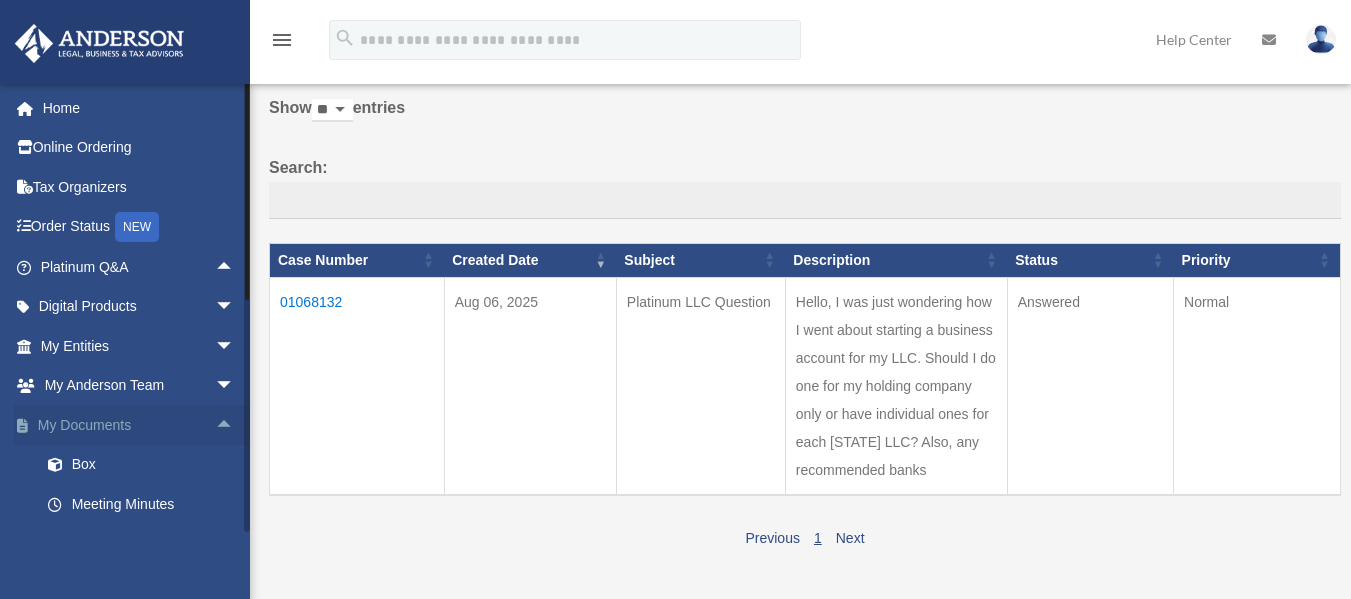 click on "arrow_drop_up" at bounding box center [235, 425] 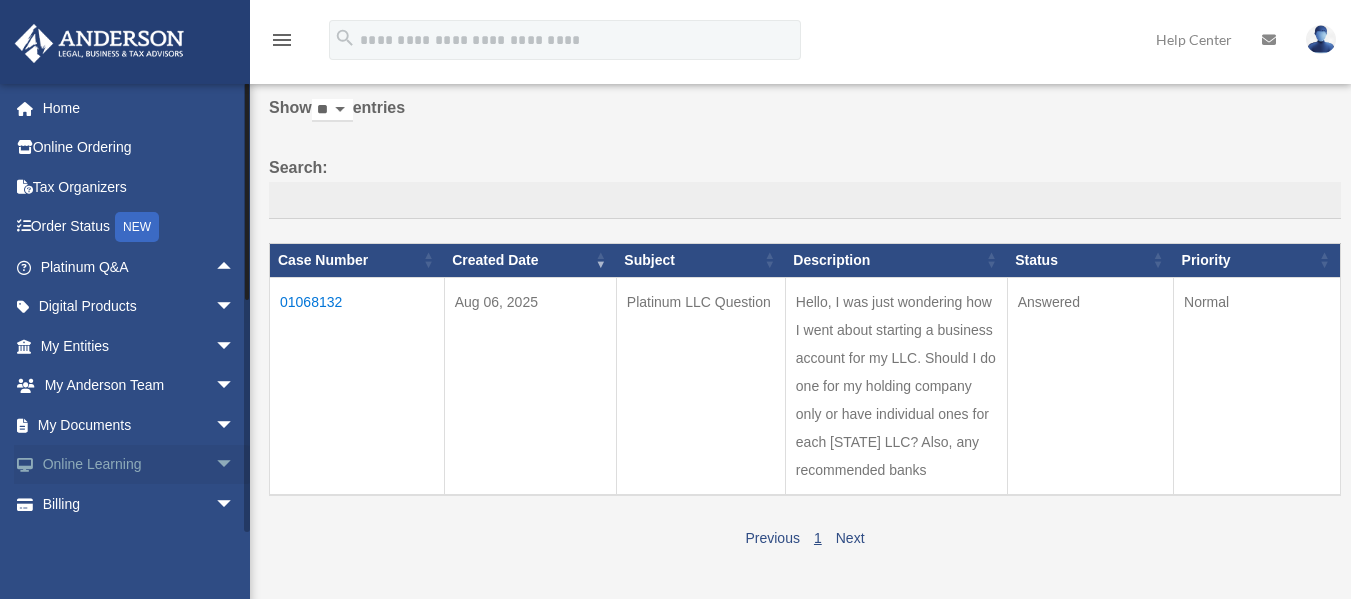 click on "arrow_drop_down" at bounding box center [235, 465] 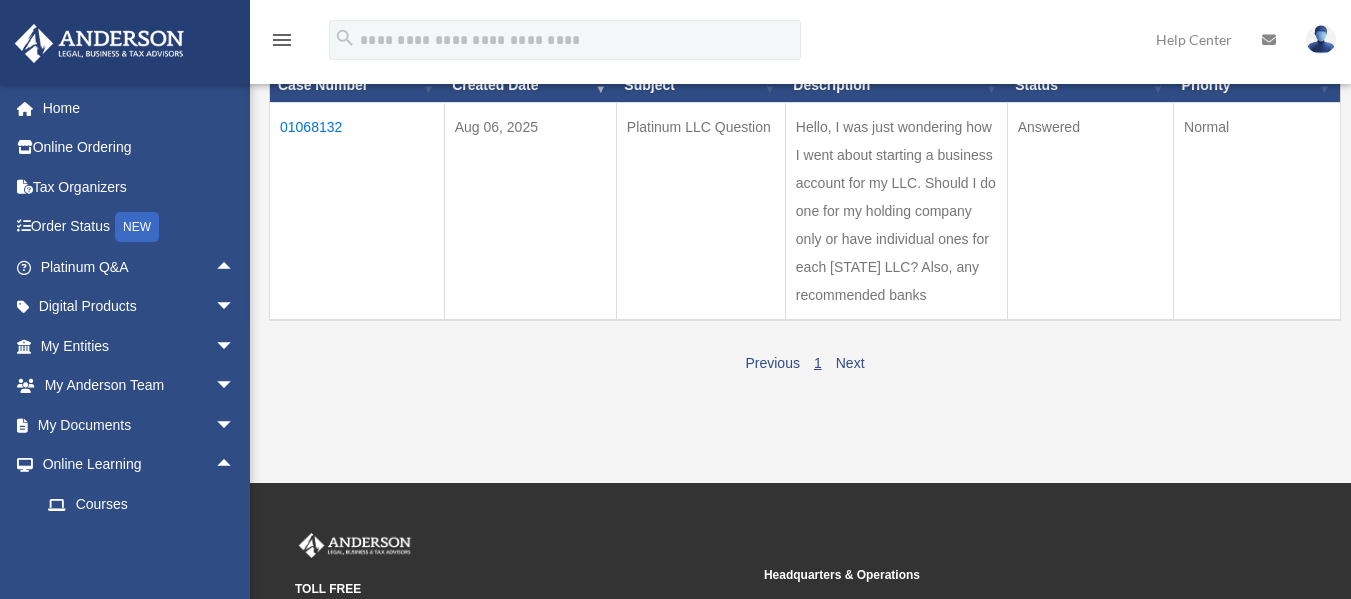 scroll, scrollTop: 117, scrollLeft: 0, axis: vertical 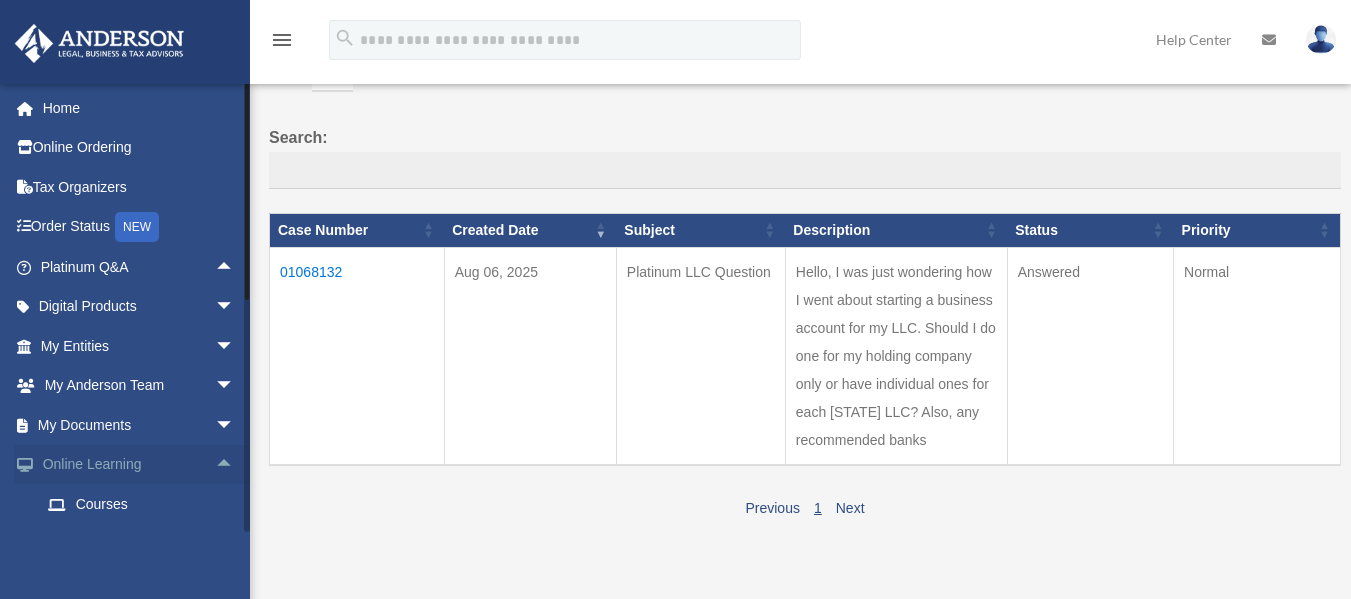 click on "arrow_drop_up" at bounding box center (235, 465) 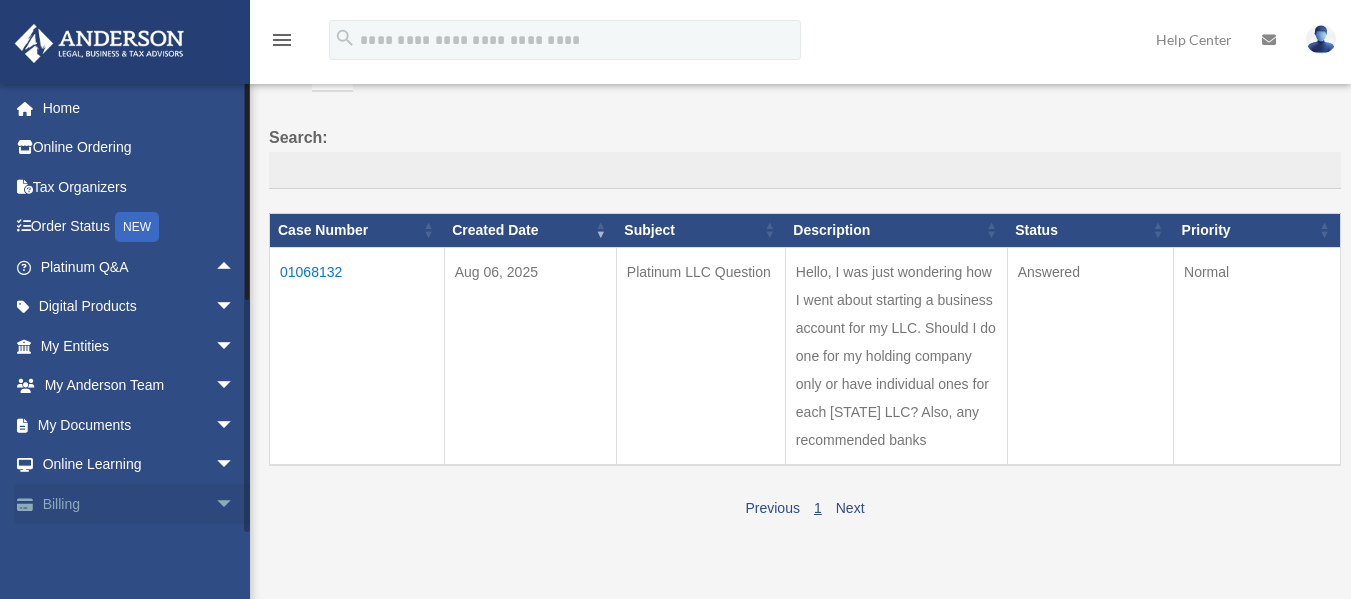 click on "arrow_drop_down" at bounding box center [235, 504] 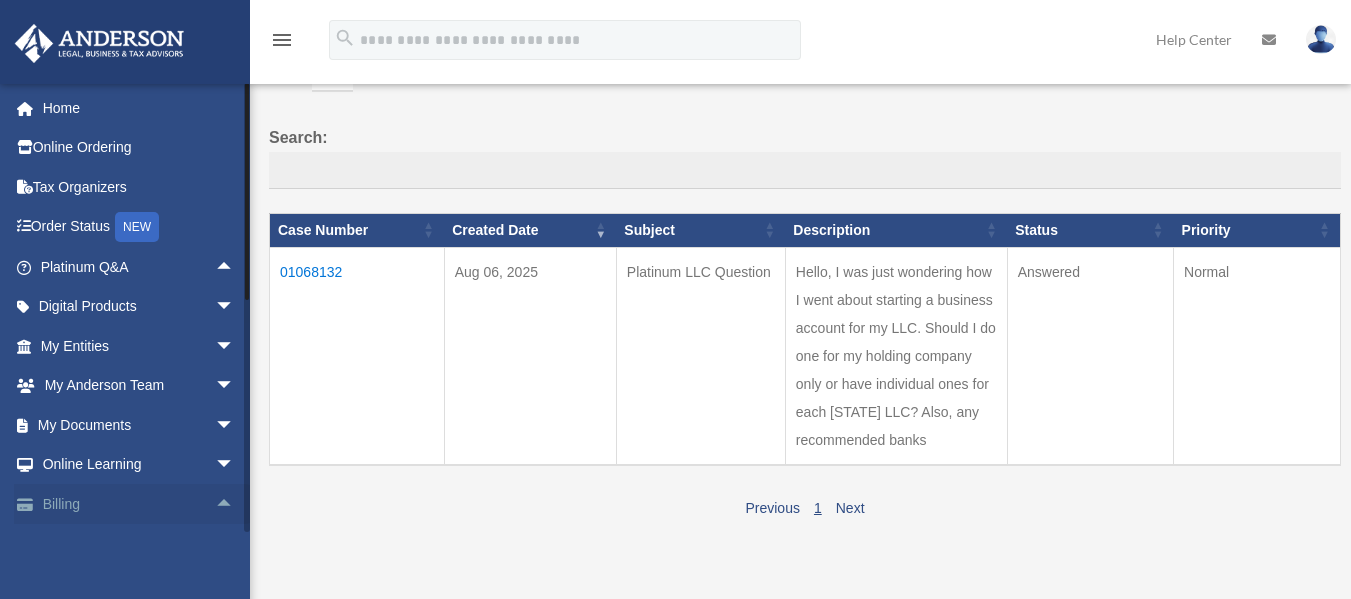 click on "arrow_drop_up" at bounding box center [235, 504] 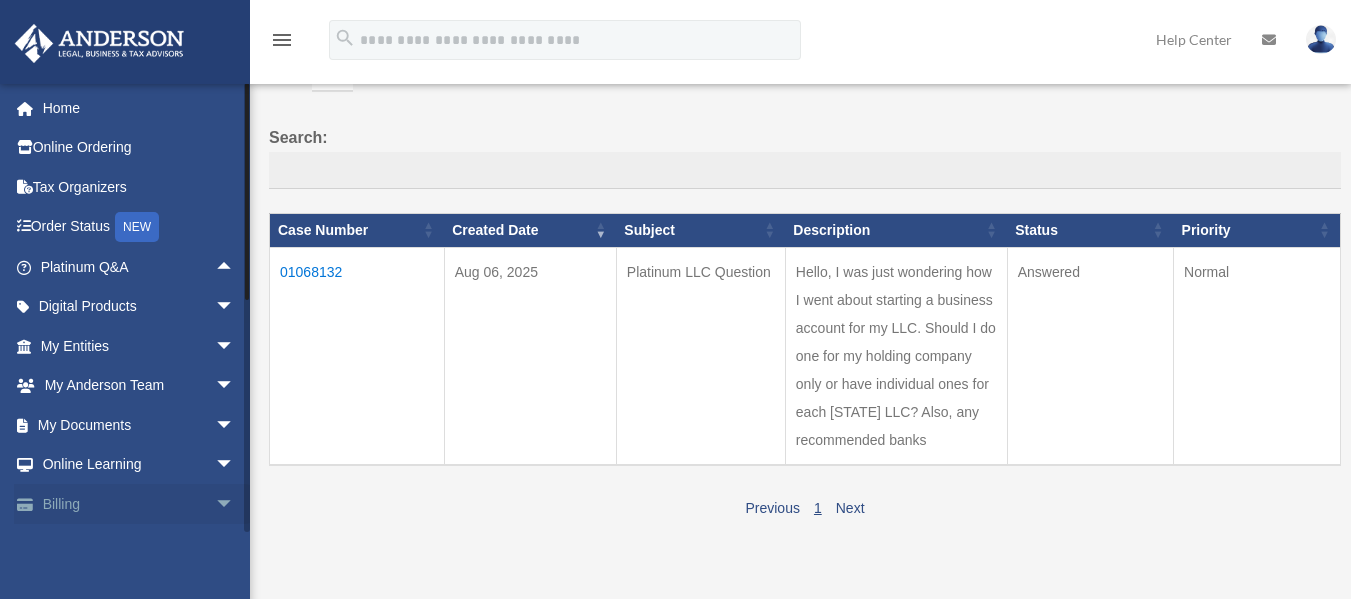 click on "arrow_drop_down" at bounding box center [235, 504] 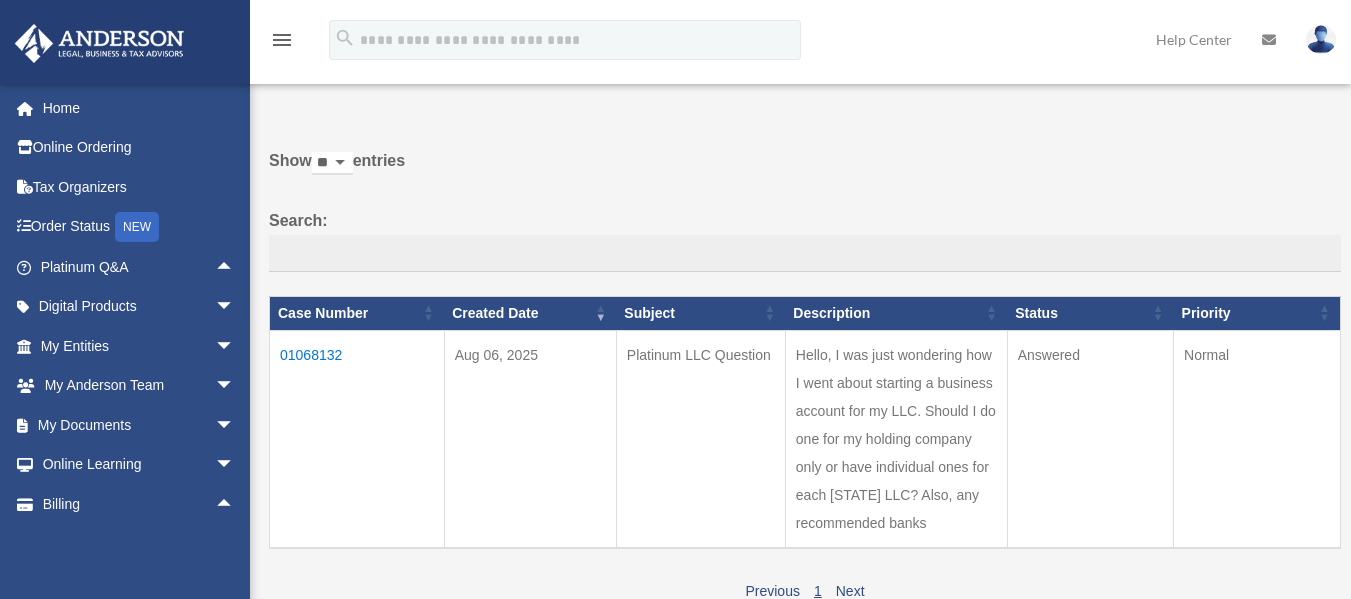 scroll, scrollTop: 0, scrollLeft: 0, axis: both 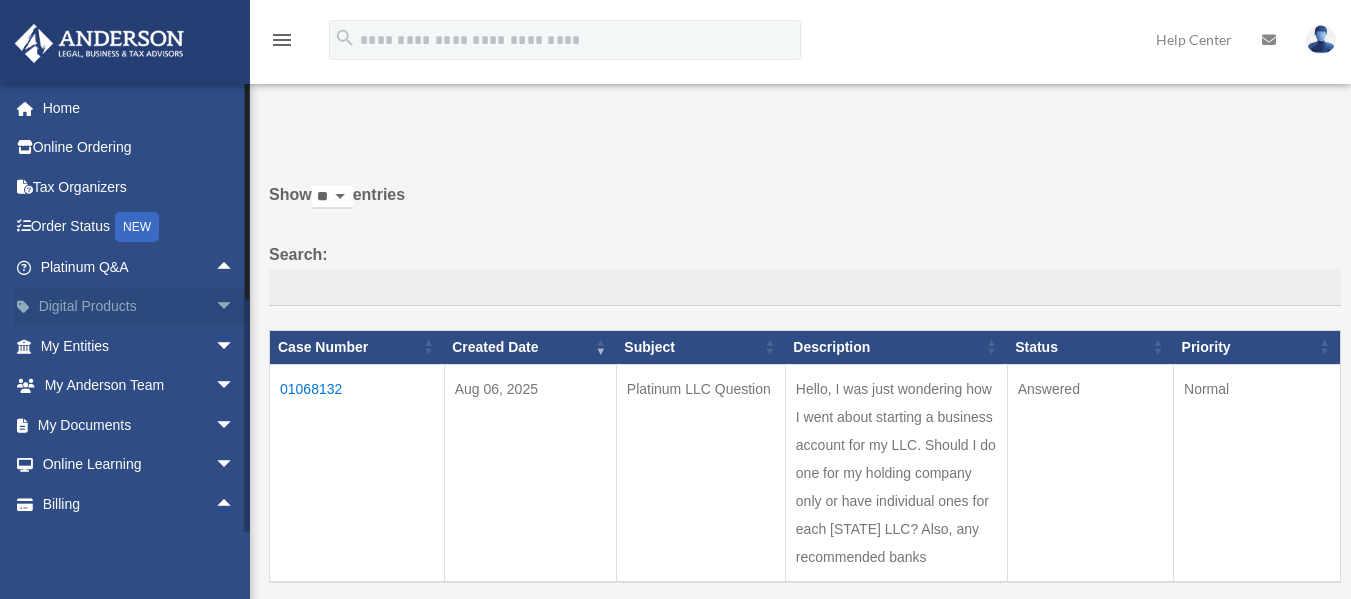 click on "arrow_drop_down" at bounding box center (235, 307) 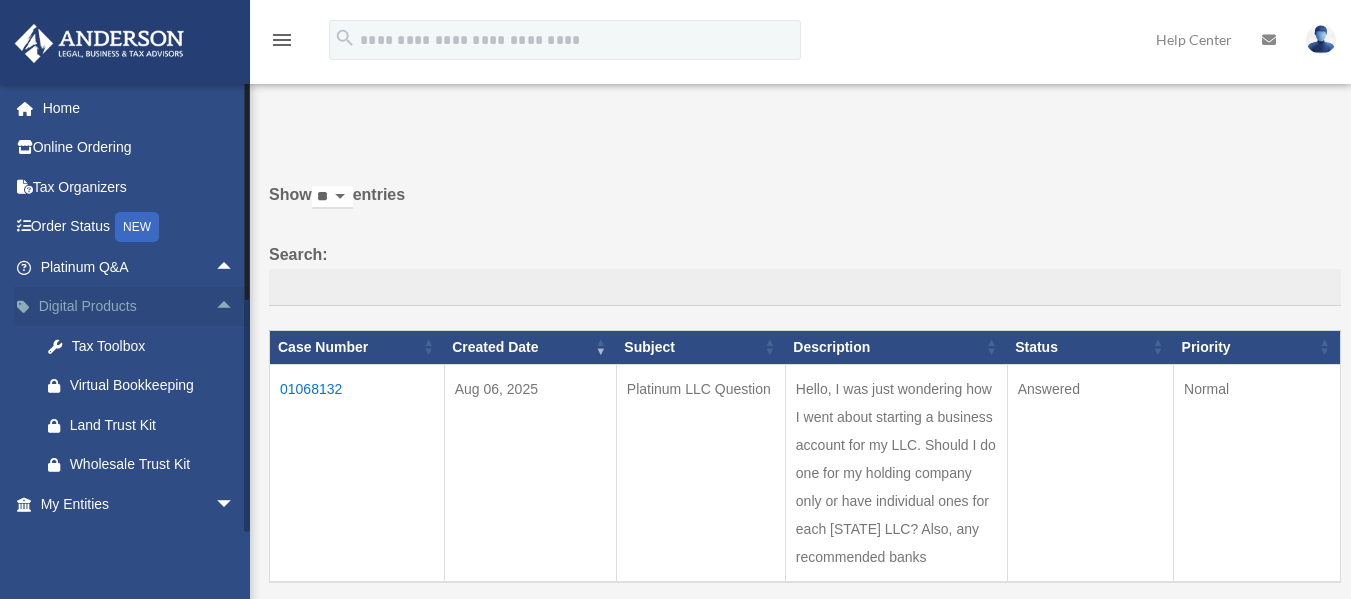 click on "arrow_drop_up" at bounding box center (235, 307) 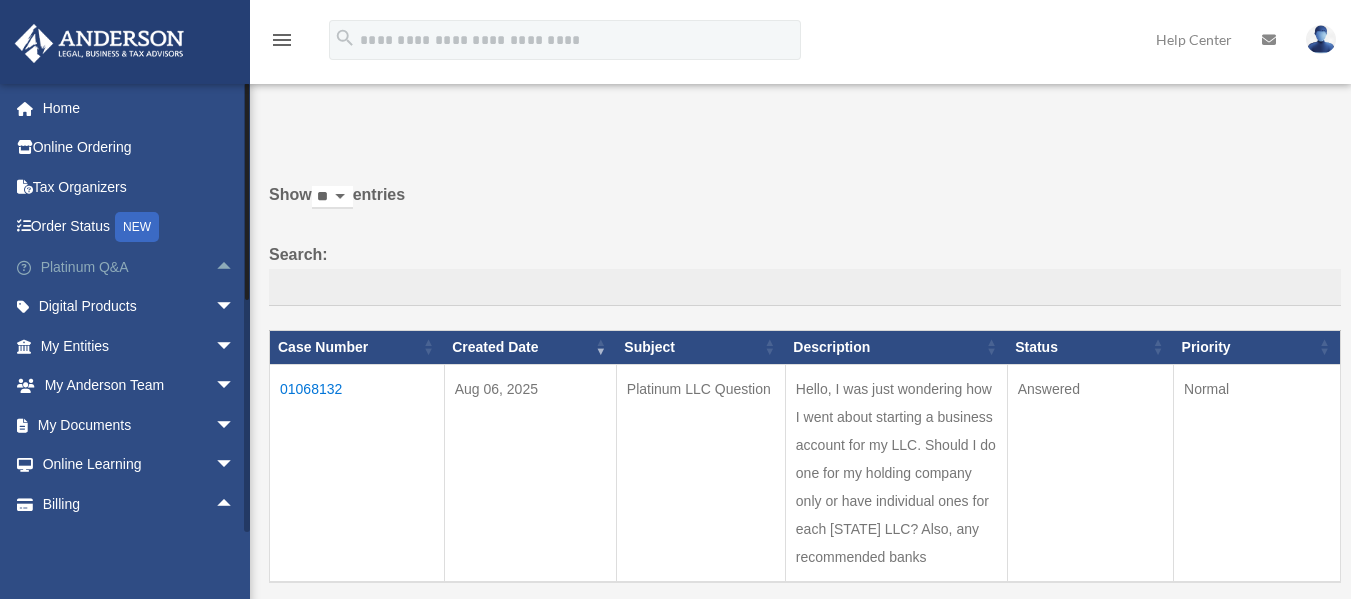 click on "arrow_drop_up" at bounding box center [235, 267] 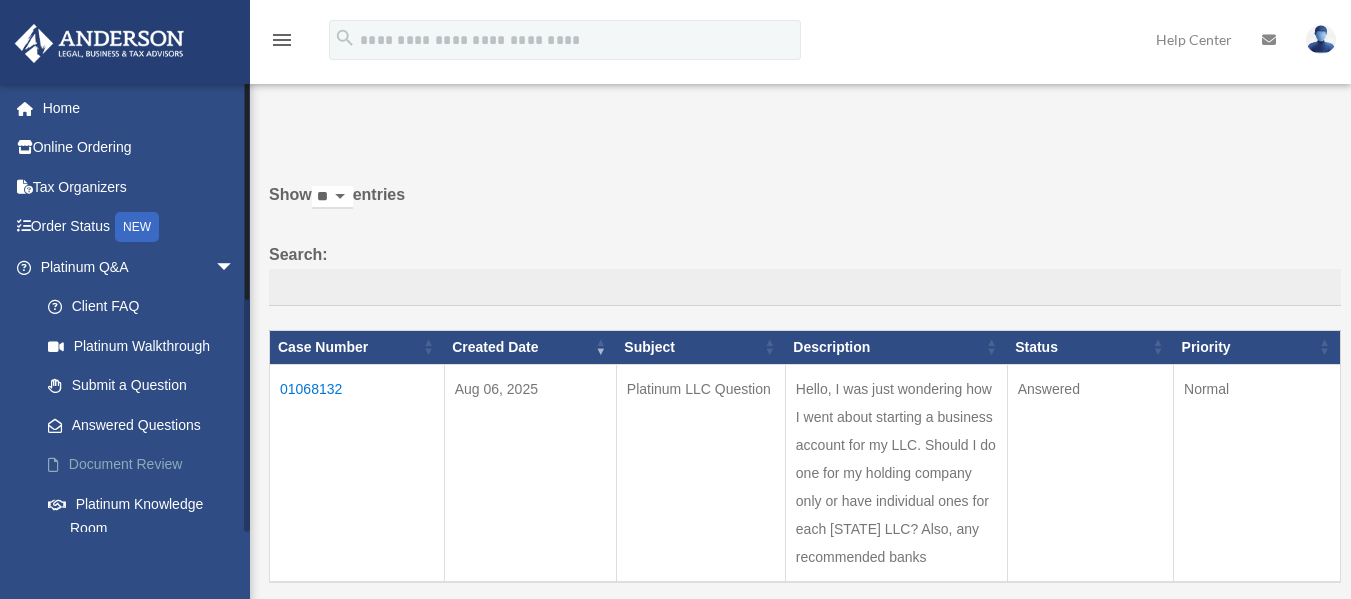click on "Document Review" at bounding box center [146, 465] 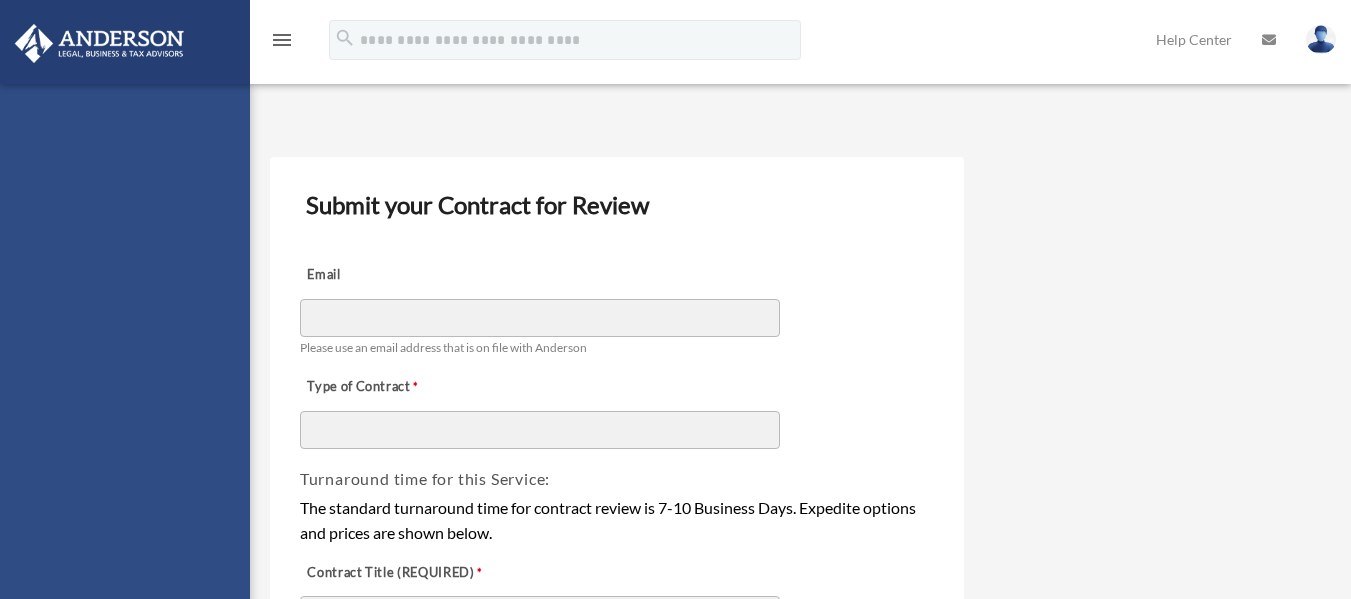 scroll, scrollTop: 0, scrollLeft: 0, axis: both 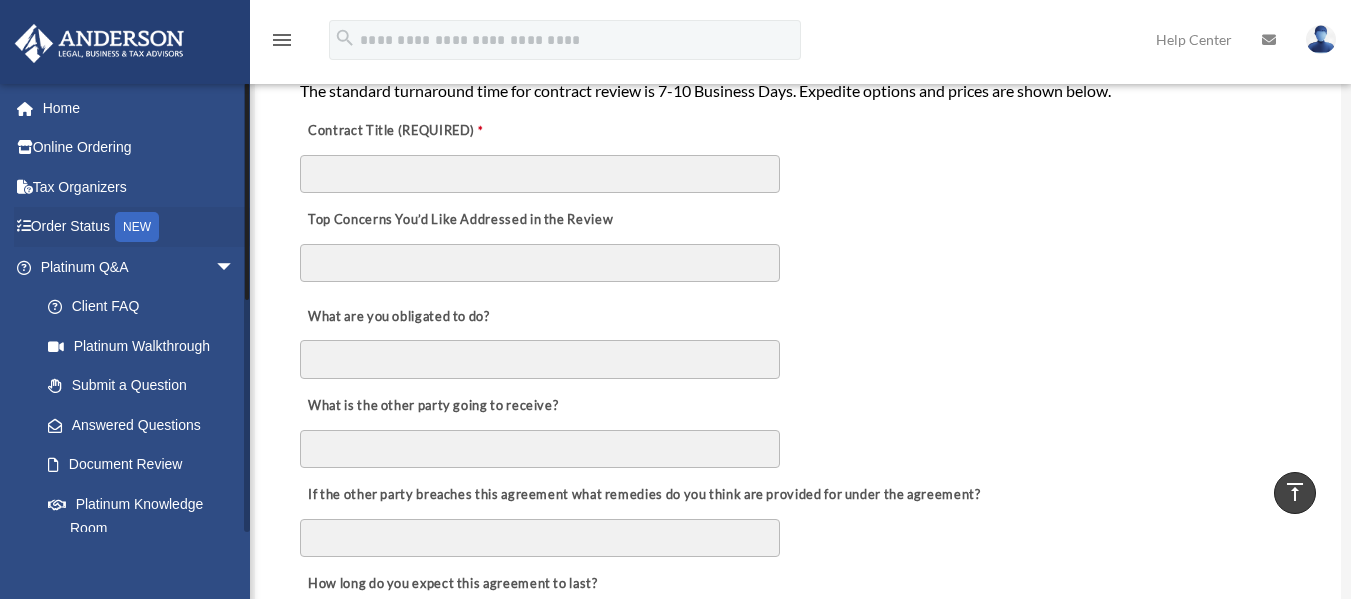 drag, startPoint x: 245, startPoint y: 254, endPoint x: 233, endPoint y: 206, distance: 49.47727 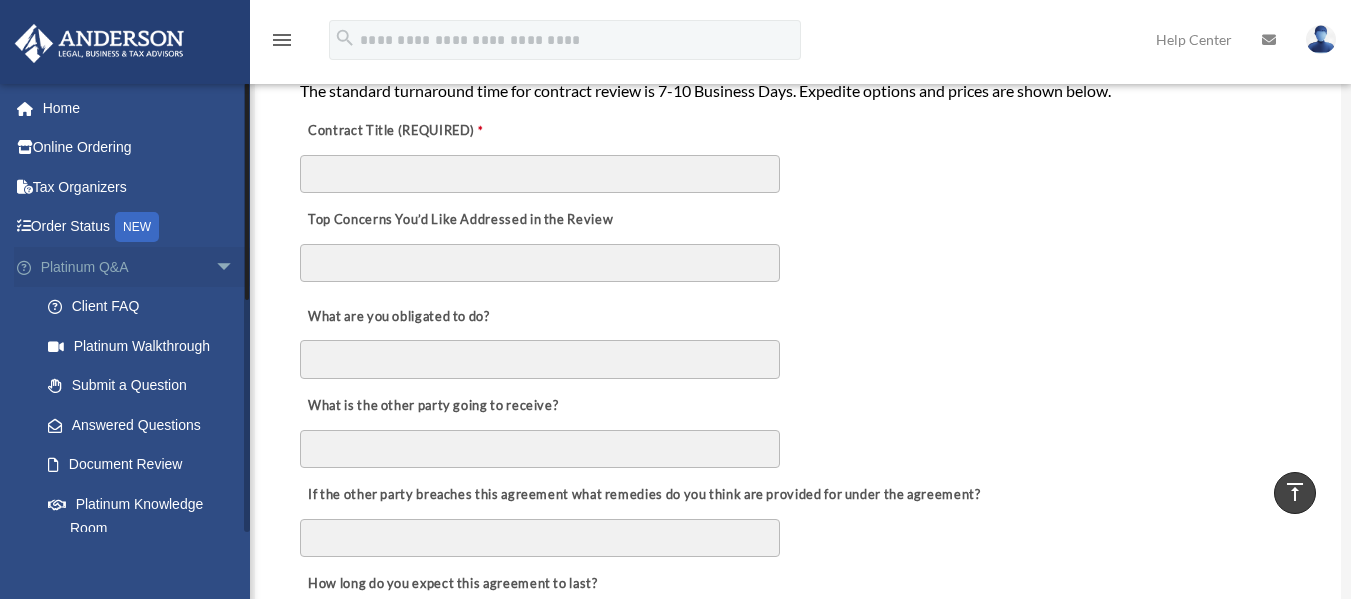 click on "arrow_drop_down" at bounding box center [235, 267] 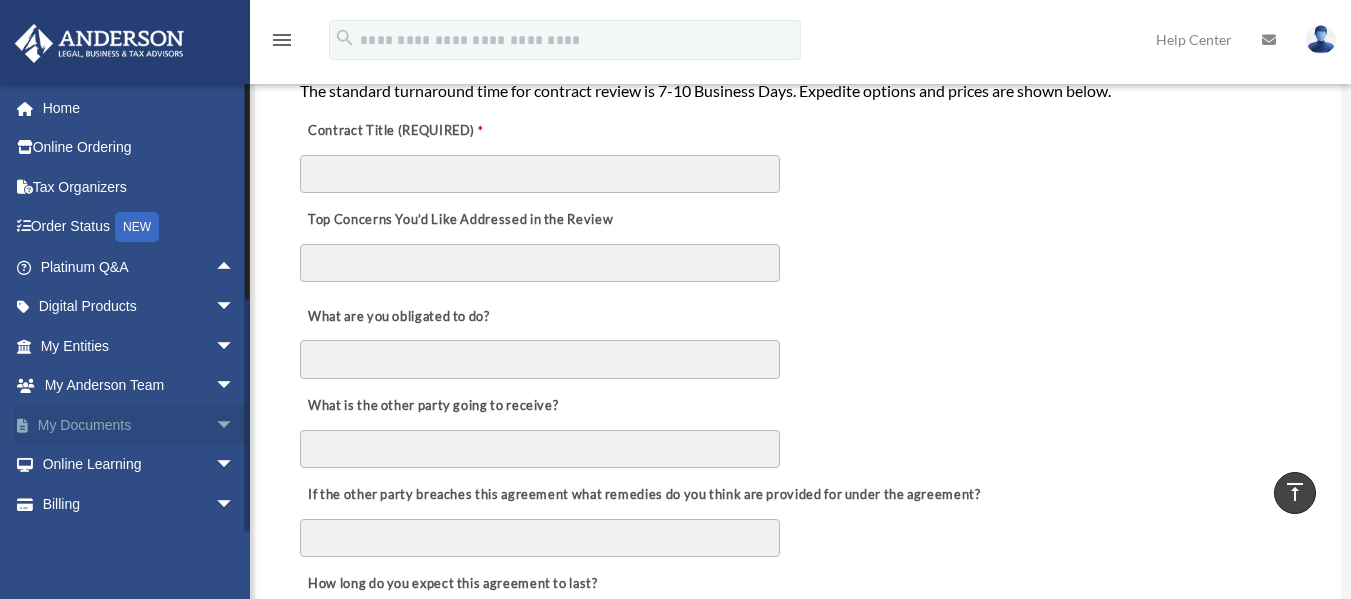 click on "arrow_drop_down" at bounding box center [235, 425] 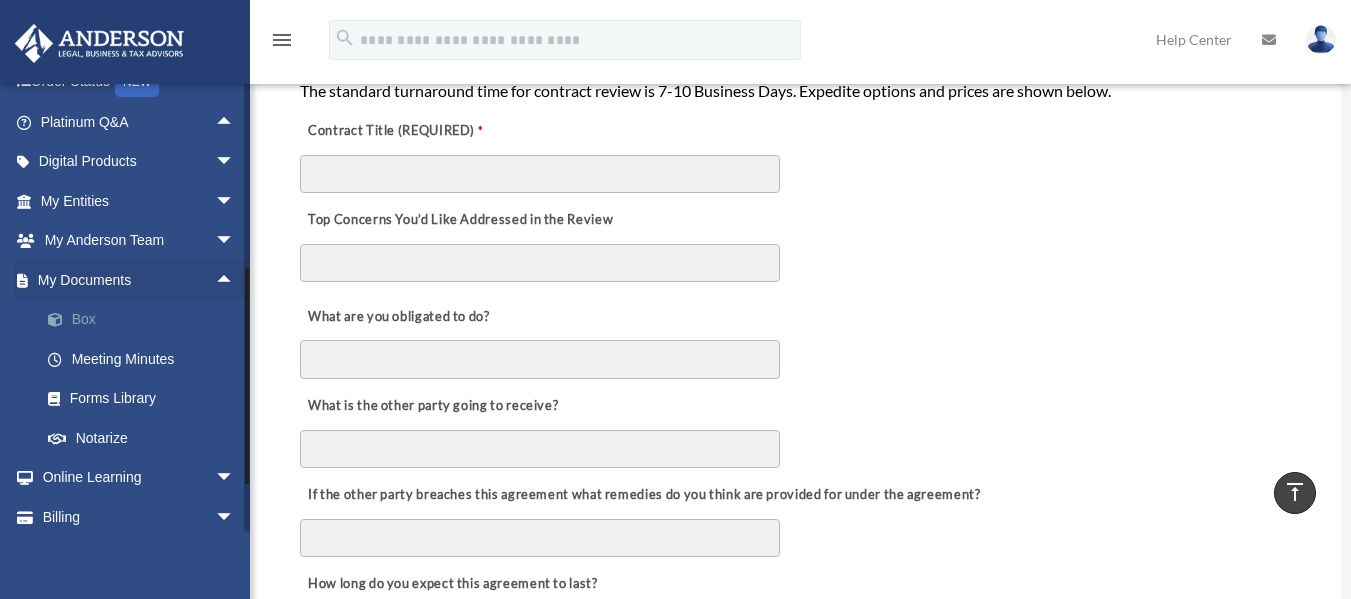 scroll, scrollTop: 84, scrollLeft: 0, axis: vertical 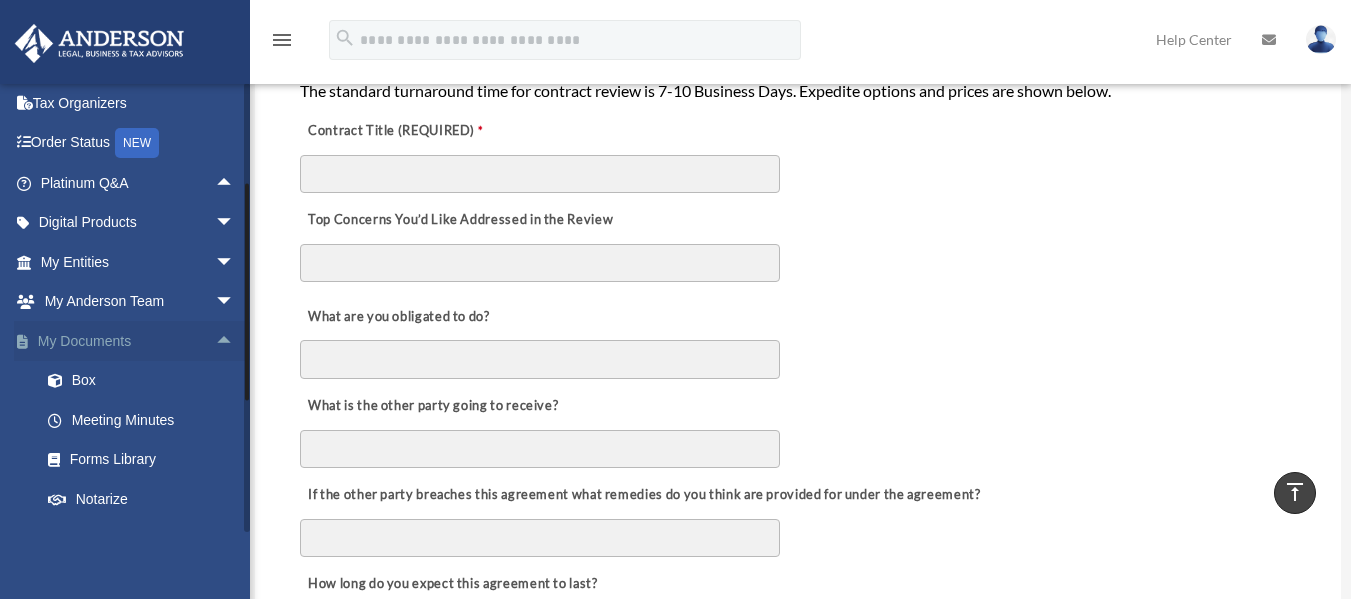 drag, startPoint x: 247, startPoint y: 244, endPoint x: 230, endPoint y: 345, distance: 102.4207 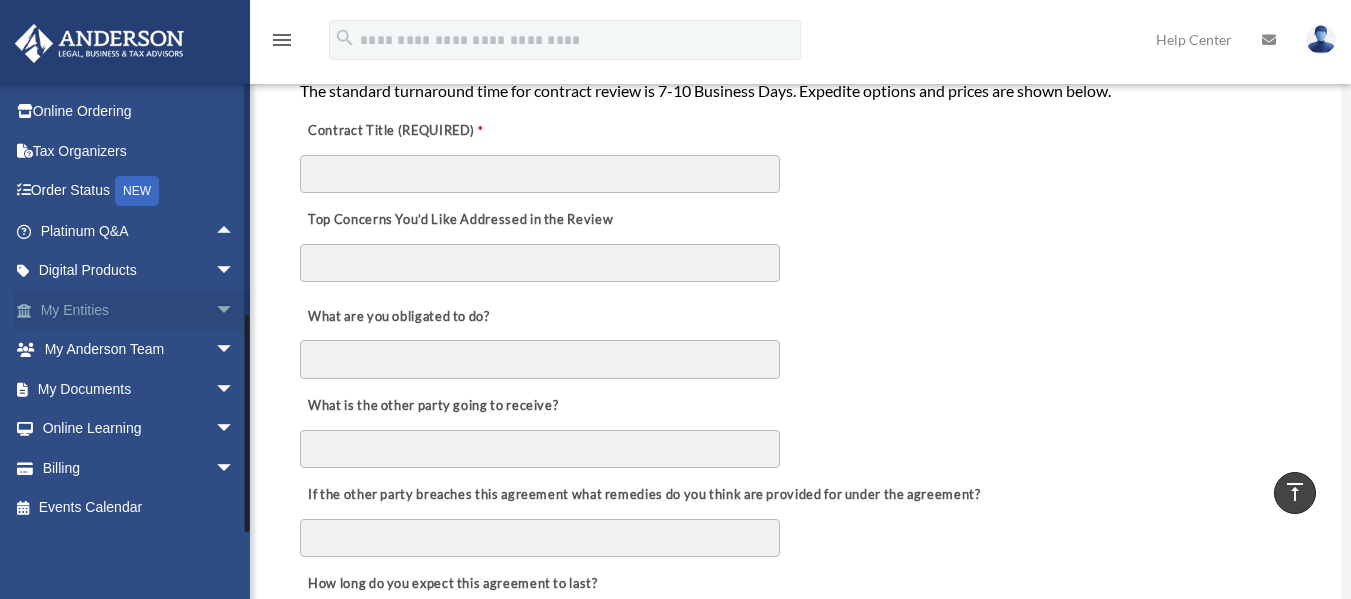 click on "arrow_drop_down" at bounding box center [235, 310] 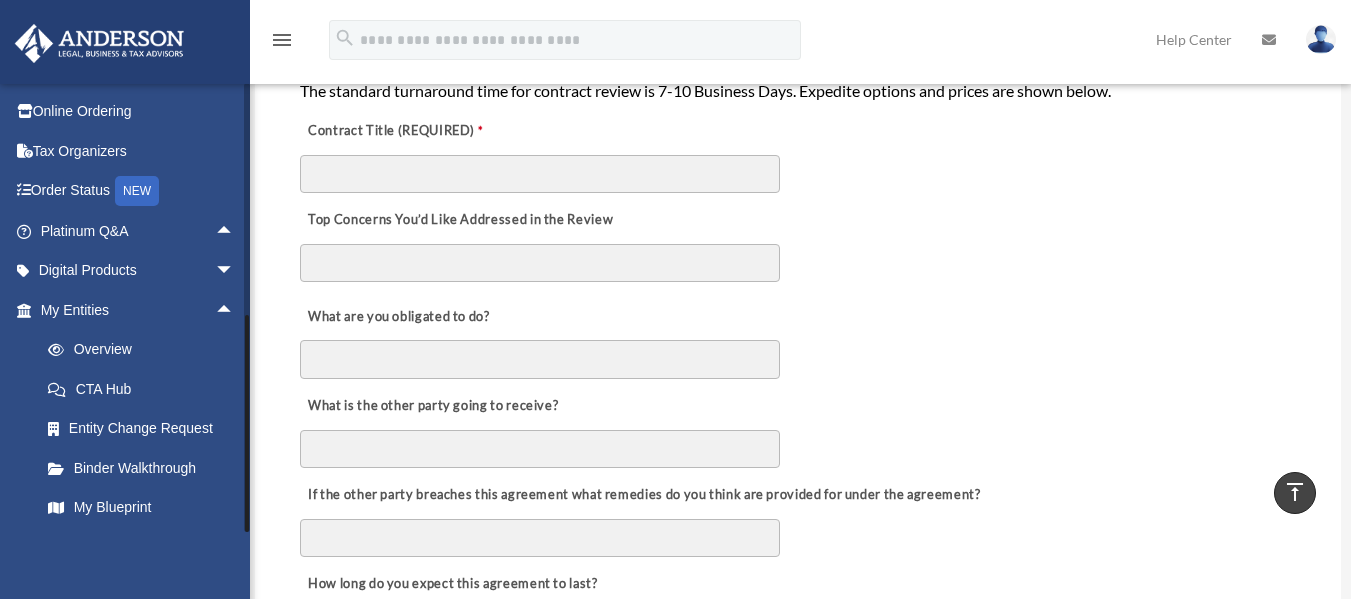 scroll, scrollTop: 273, scrollLeft: 0, axis: vertical 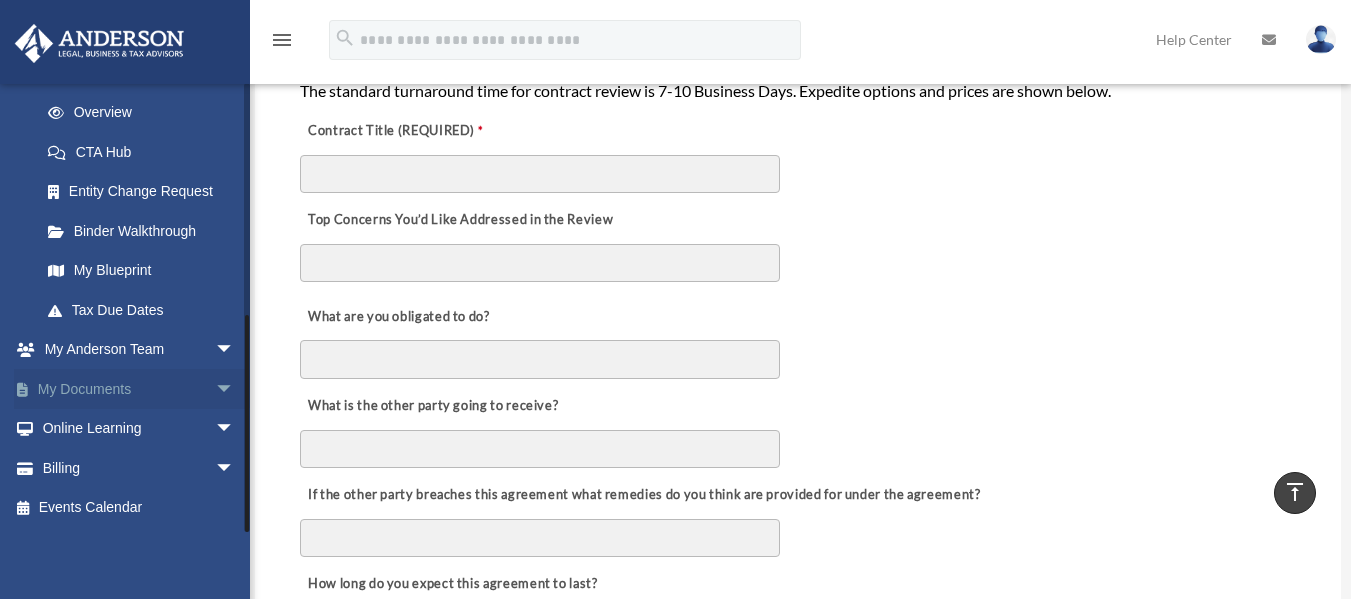 drag, startPoint x: 246, startPoint y: 327, endPoint x: 233, endPoint y: 394, distance: 68.24954 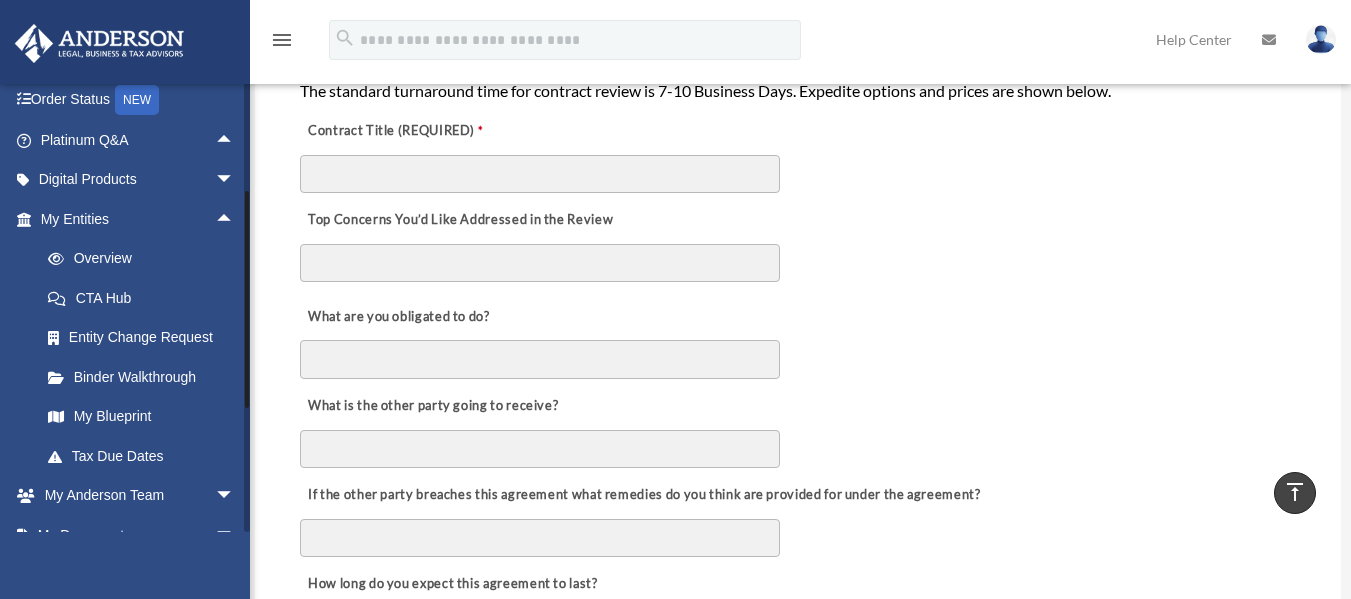 drag, startPoint x: 248, startPoint y: 326, endPoint x: 244, endPoint y: 202, distance: 124.0645 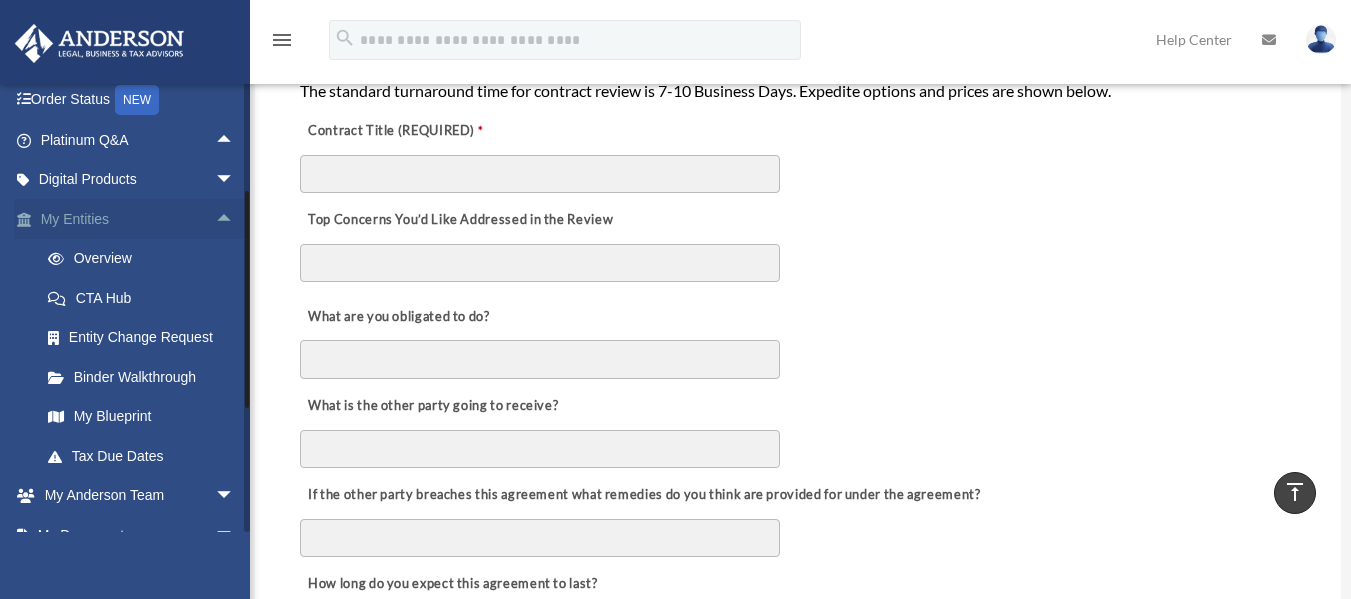 click on "arrow_drop_up" at bounding box center [235, 219] 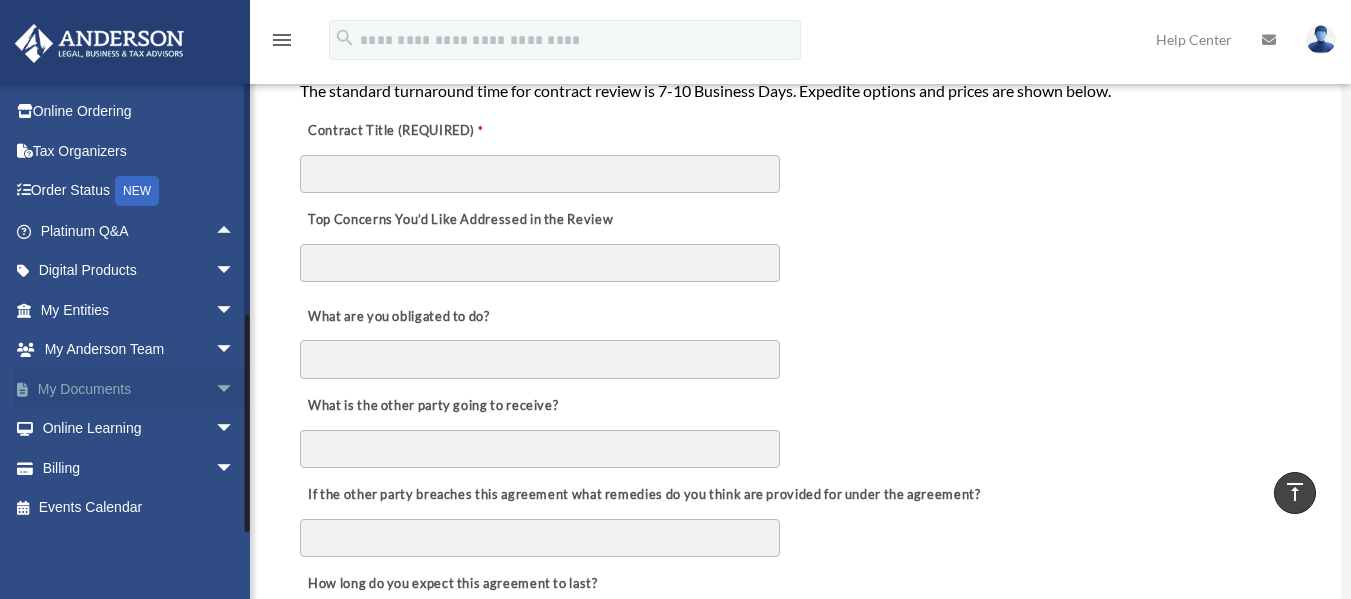 click on "arrow_drop_down" at bounding box center [235, 389] 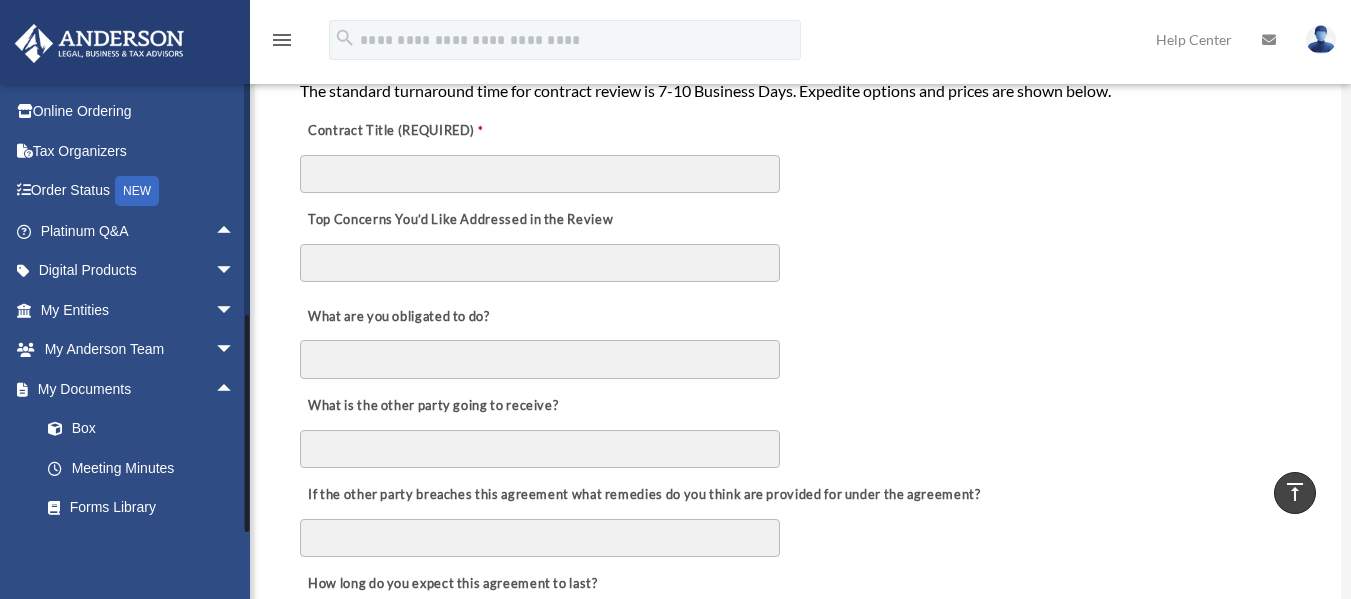 scroll, scrollTop: 194, scrollLeft: 0, axis: vertical 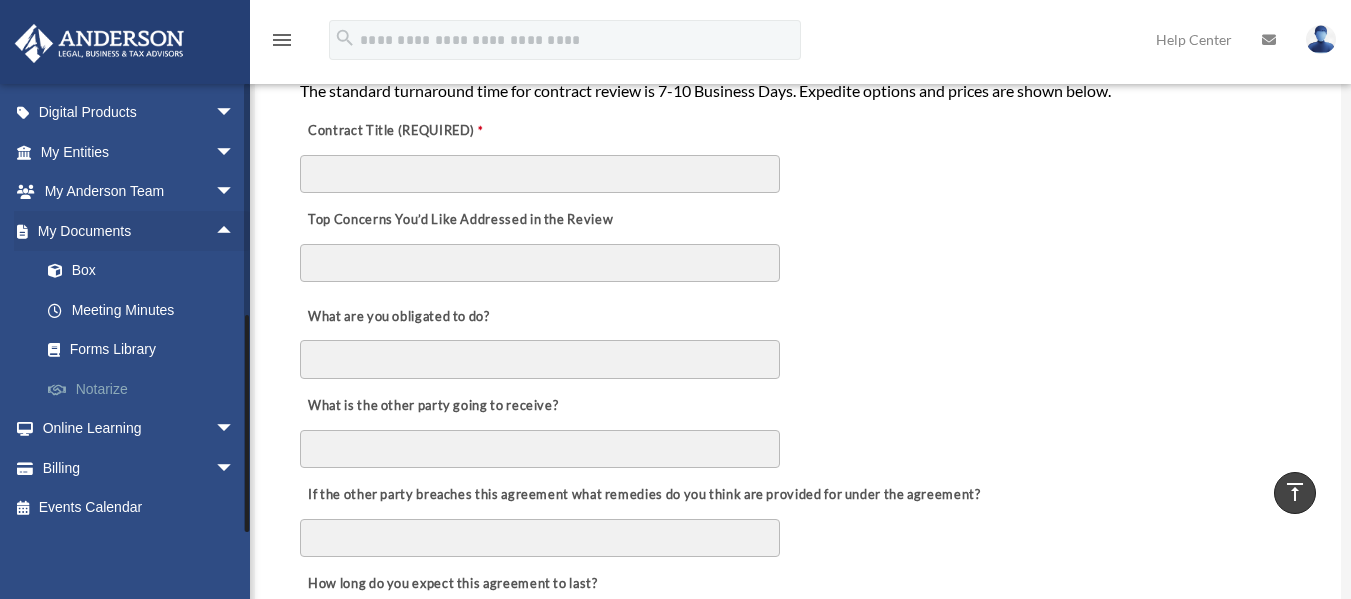 drag, startPoint x: 246, startPoint y: 374, endPoint x: 227, endPoint y: 377, distance: 19.235384 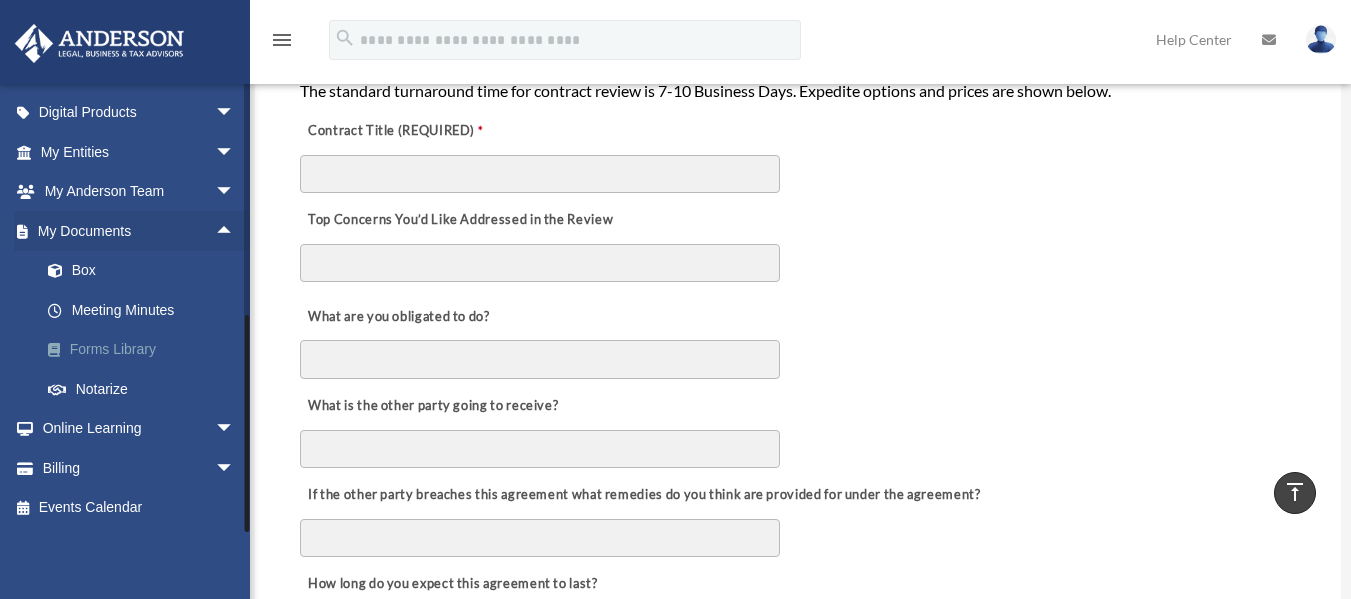 click on "Forms Library" at bounding box center [146, 350] 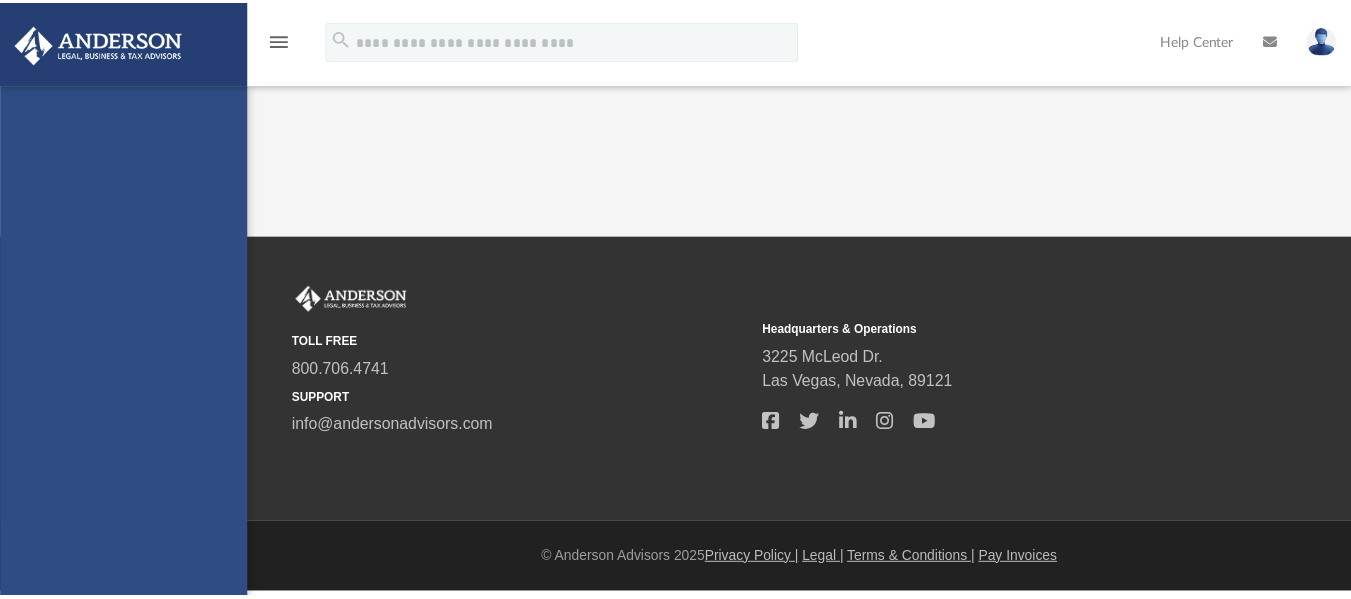 scroll, scrollTop: 0, scrollLeft: 0, axis: both 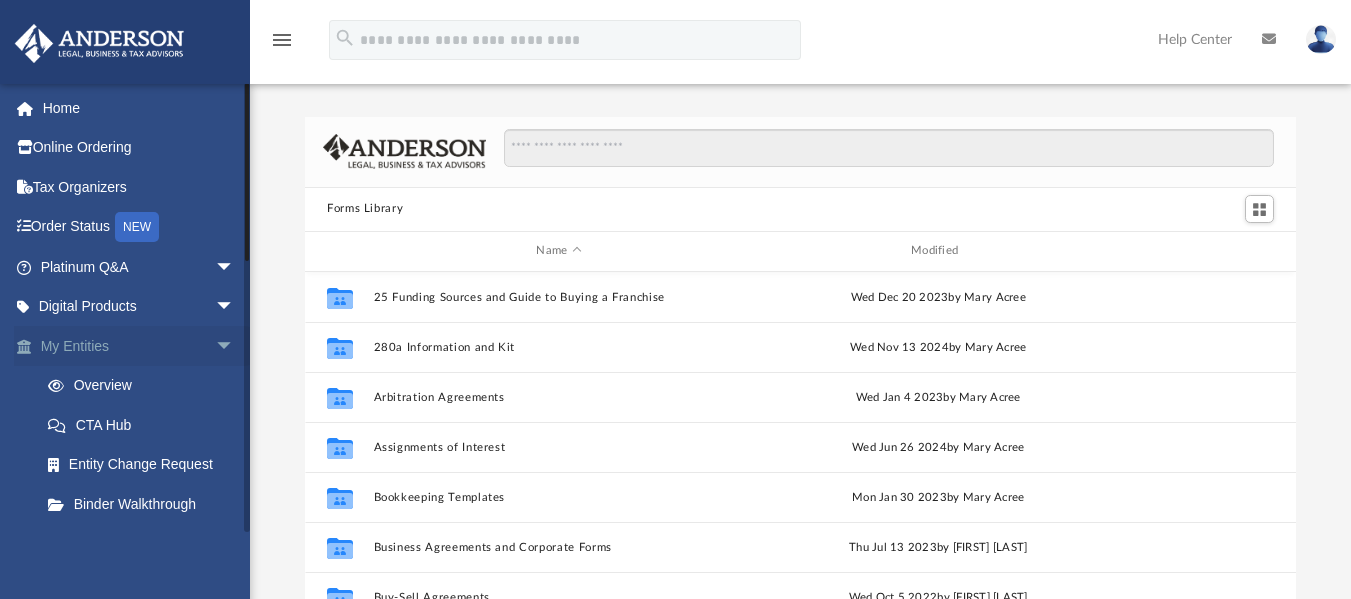 click on "arrow_drop_down" at bounding box center (235, 346) 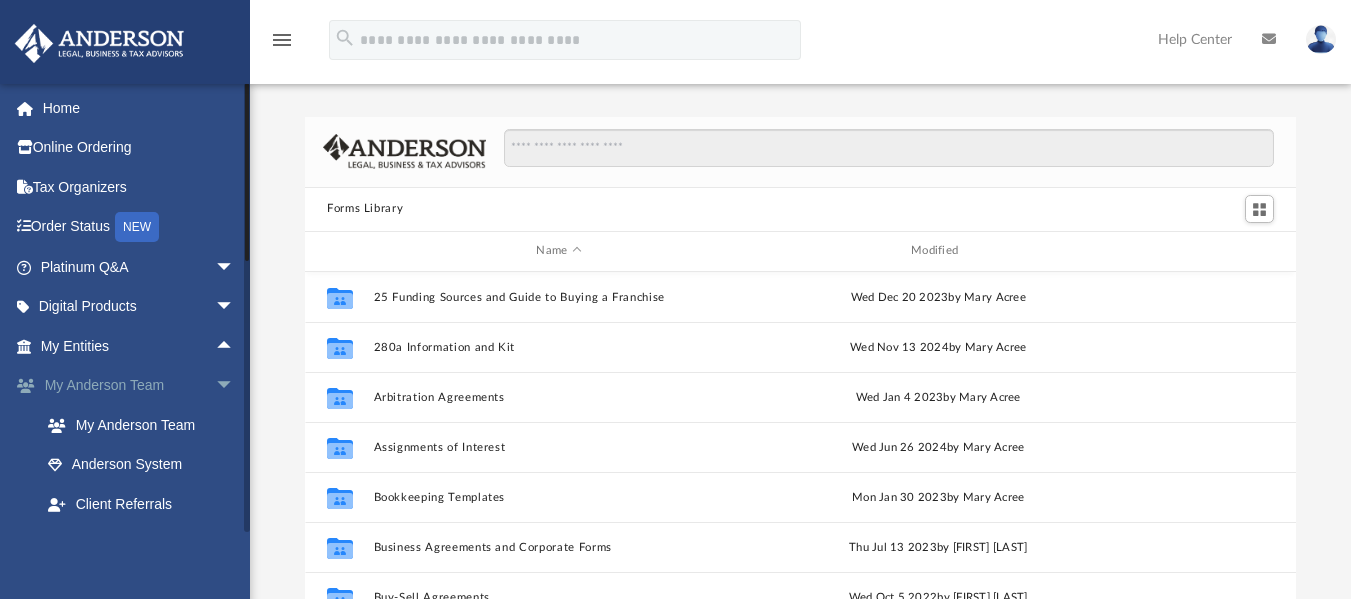 click on "arrow_drop_down" at bounding box center [235, 386] 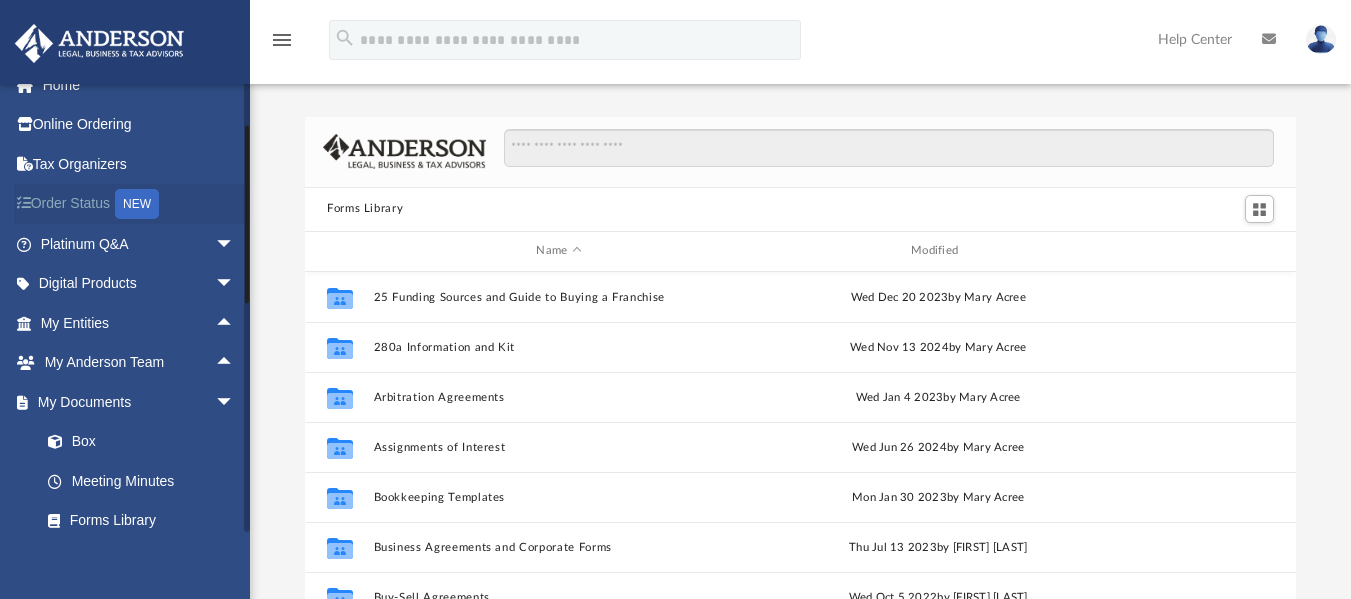 scroll, scrollTop: 0, scrollLeft: 0, axis: both 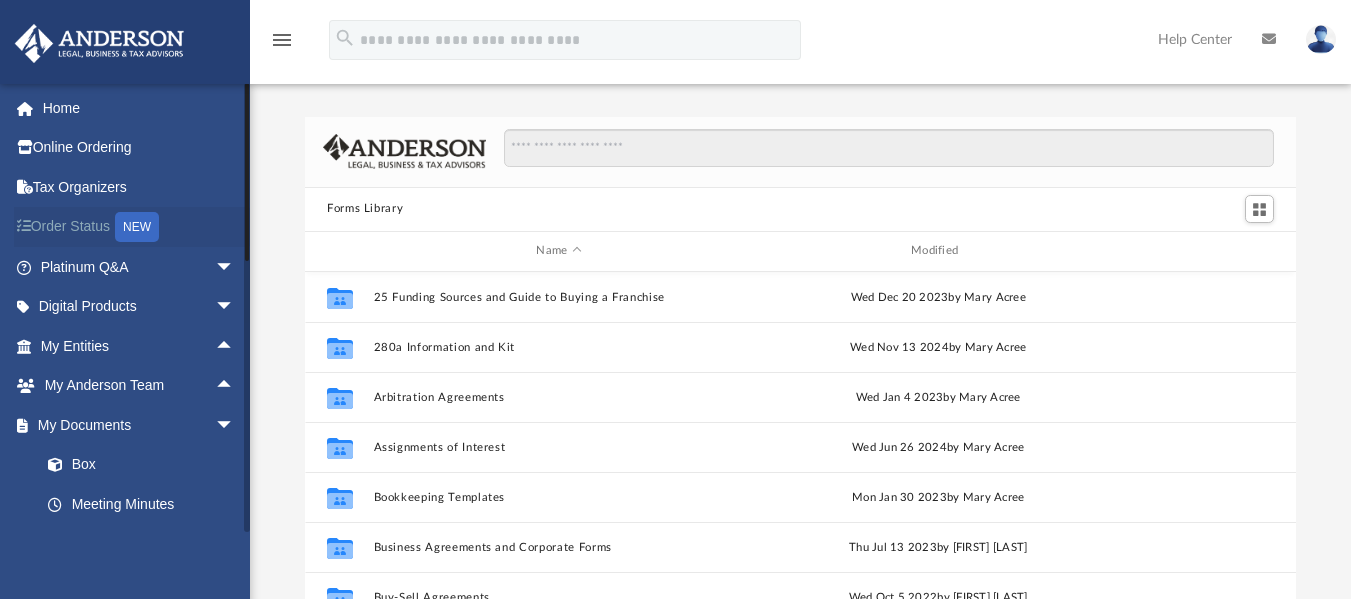 drag, startPoint x: 246, startPoint y: 236, endPoint x: 236, endPoint y: 216, distance: 22.36068 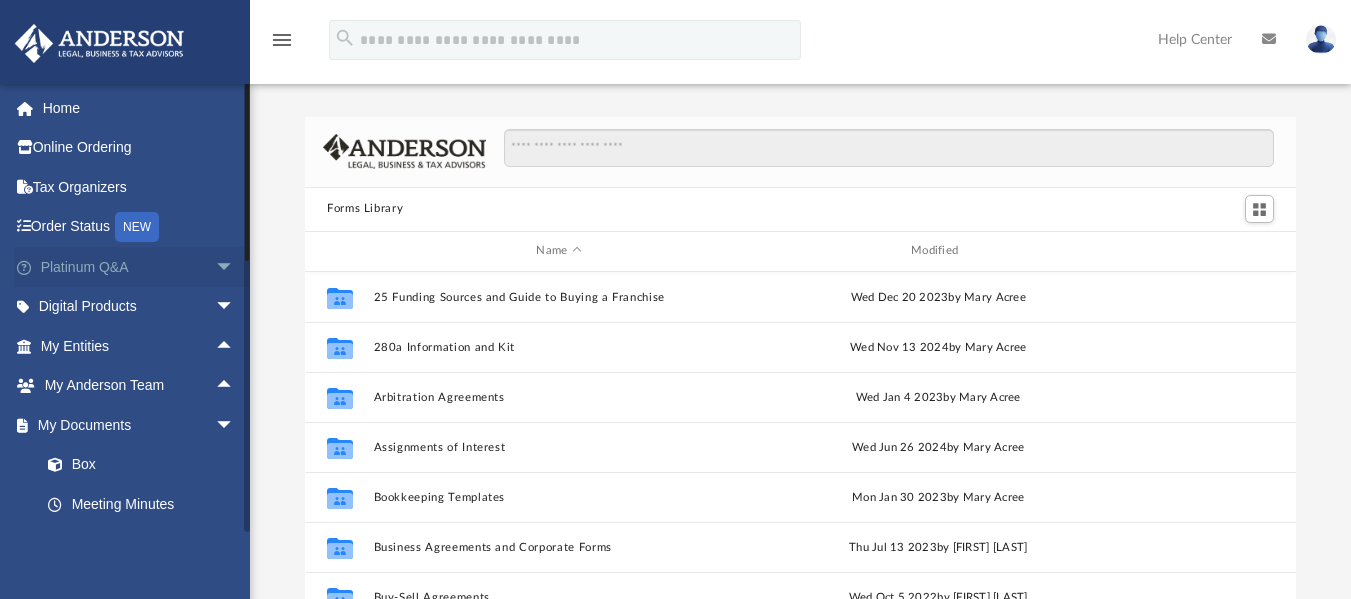 click on "arrow_drop_down" at bounding box center (235, 267) 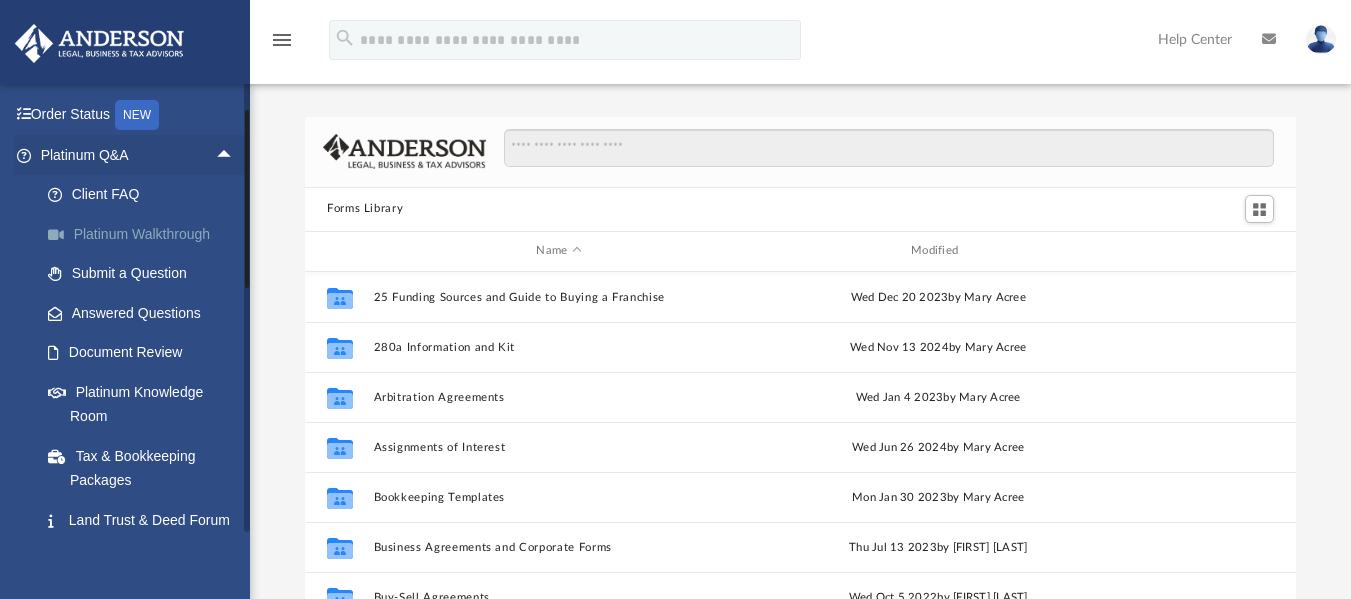 scroll, scrollTop: 71, scrollLeft: 0, axis: vertical 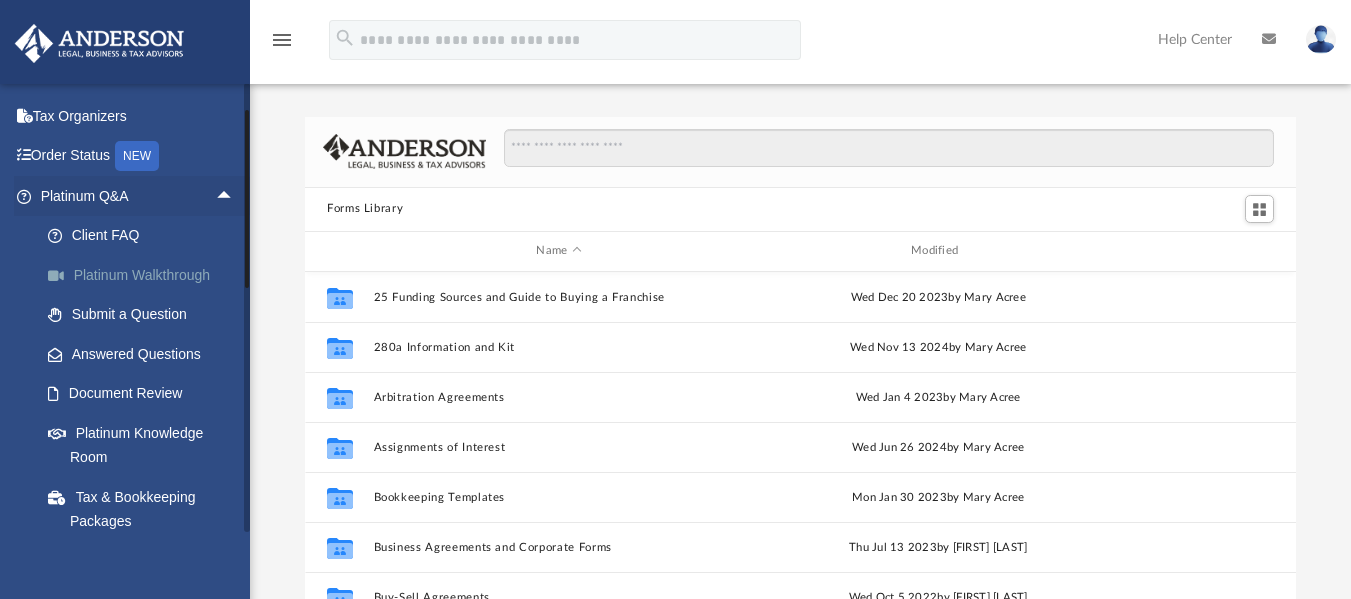 drag, startPoint x: 246, startPoint y: 241, endPoint x: 220, endPoint y: 270, distance: 38.948685 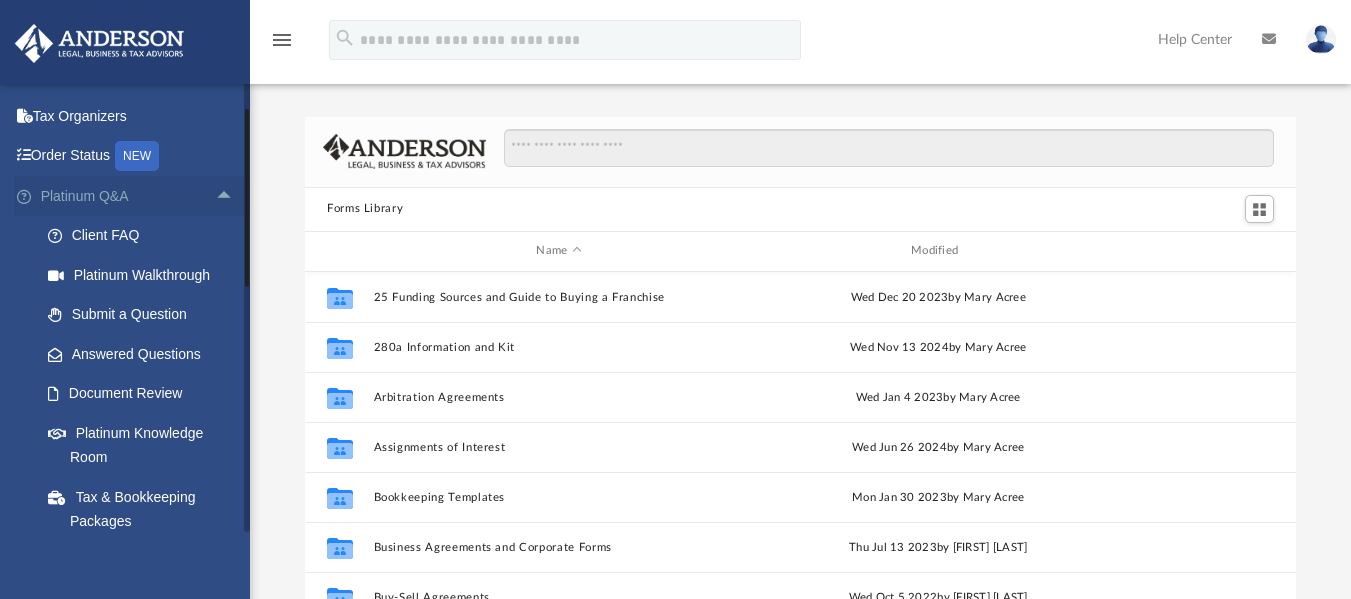 click on "arrow_drop_up" at bounding box center (235, 196) 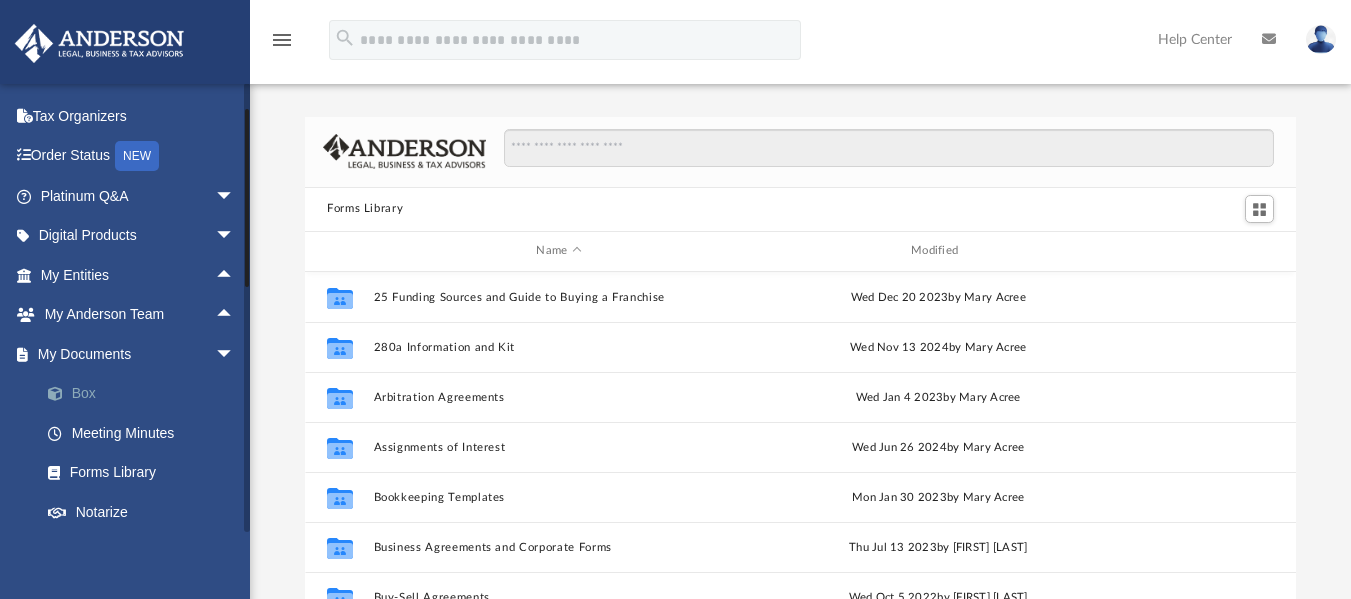 click on "Box" at bounding box center [146, 394] 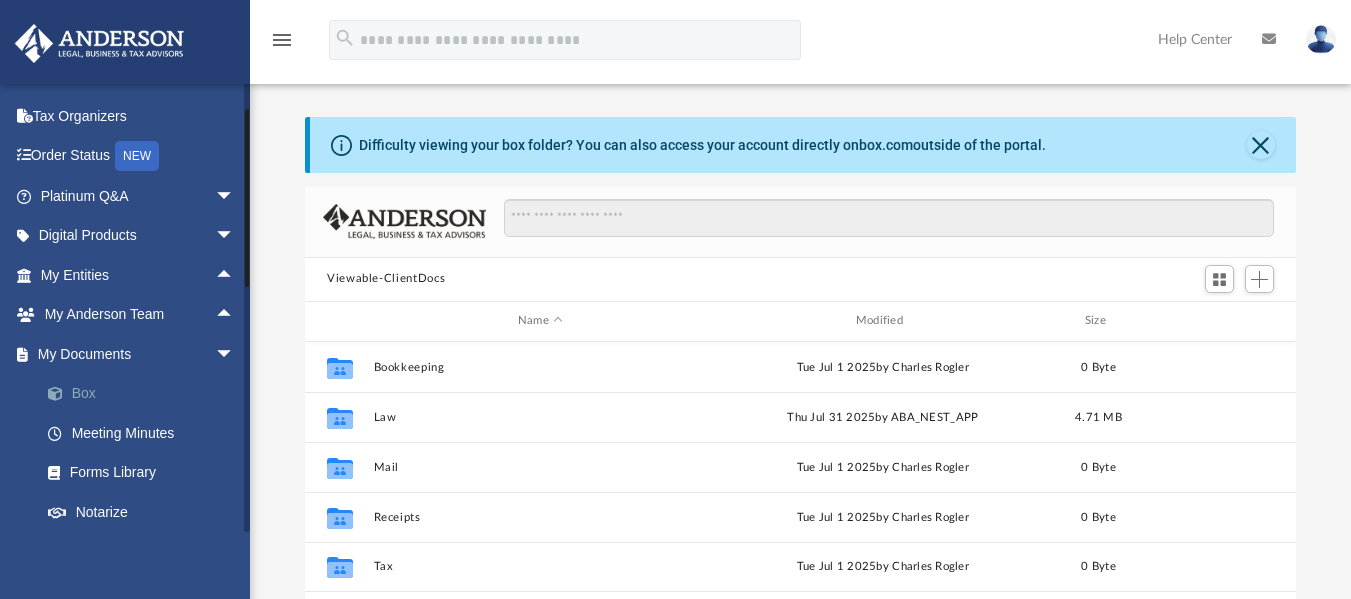 scroll, scrollTop: 16, scrollLeft: 16, axis: both 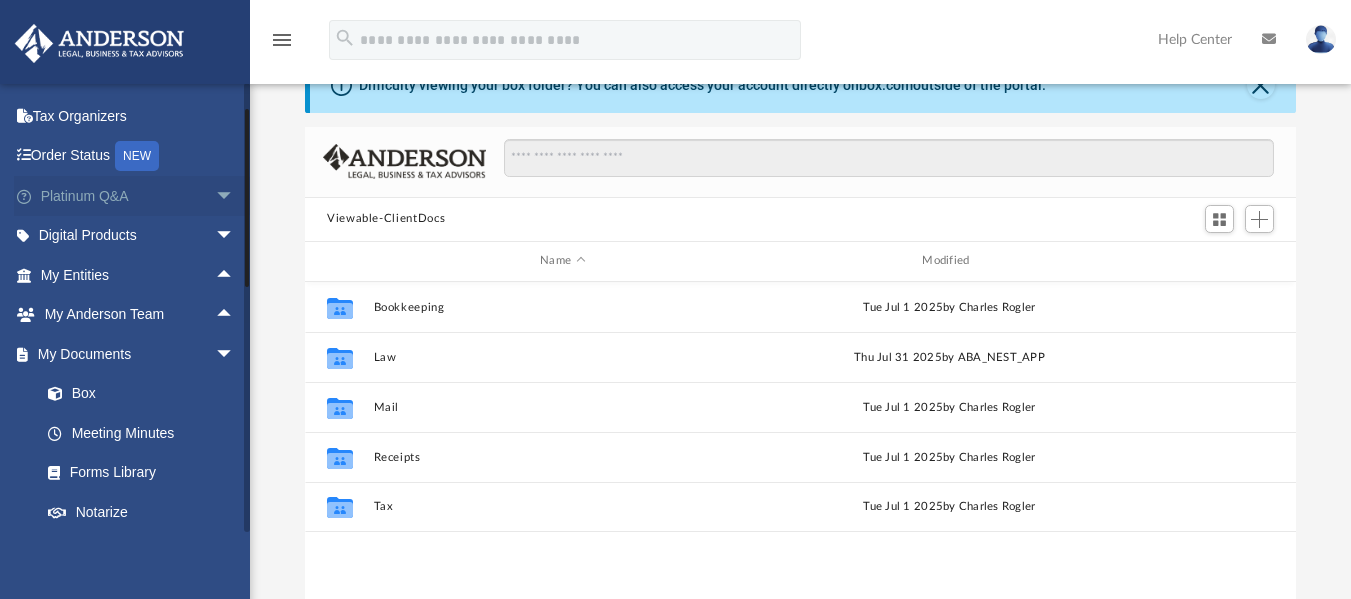 click on "arrow_drop_down" at bounding box center [235, 196] 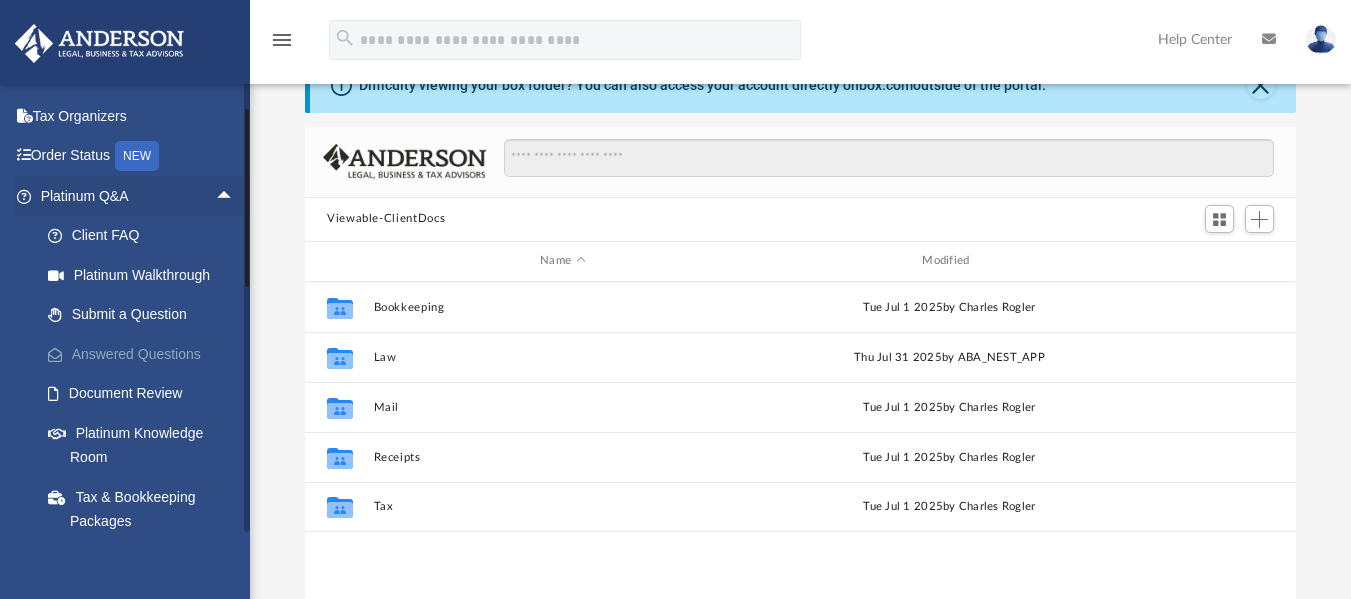 click on "Answered Questions" at bounding box center [146, 354] 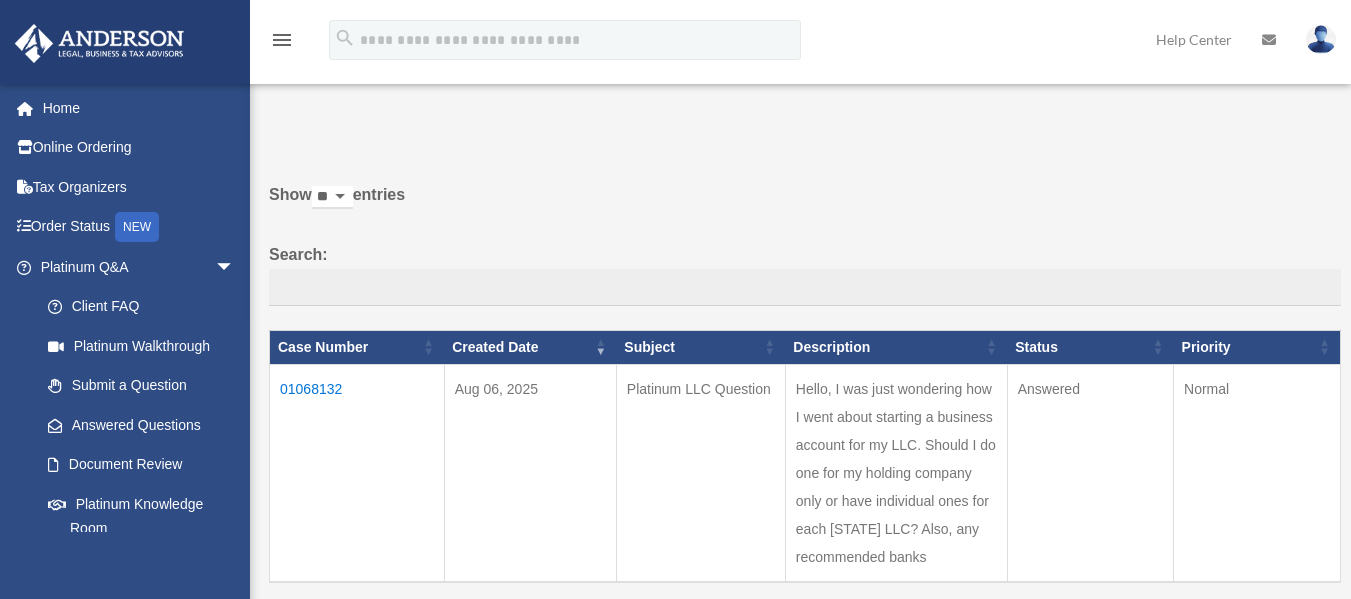 scroll, scrollTop: 0, scrollLeft: 0, axis: both 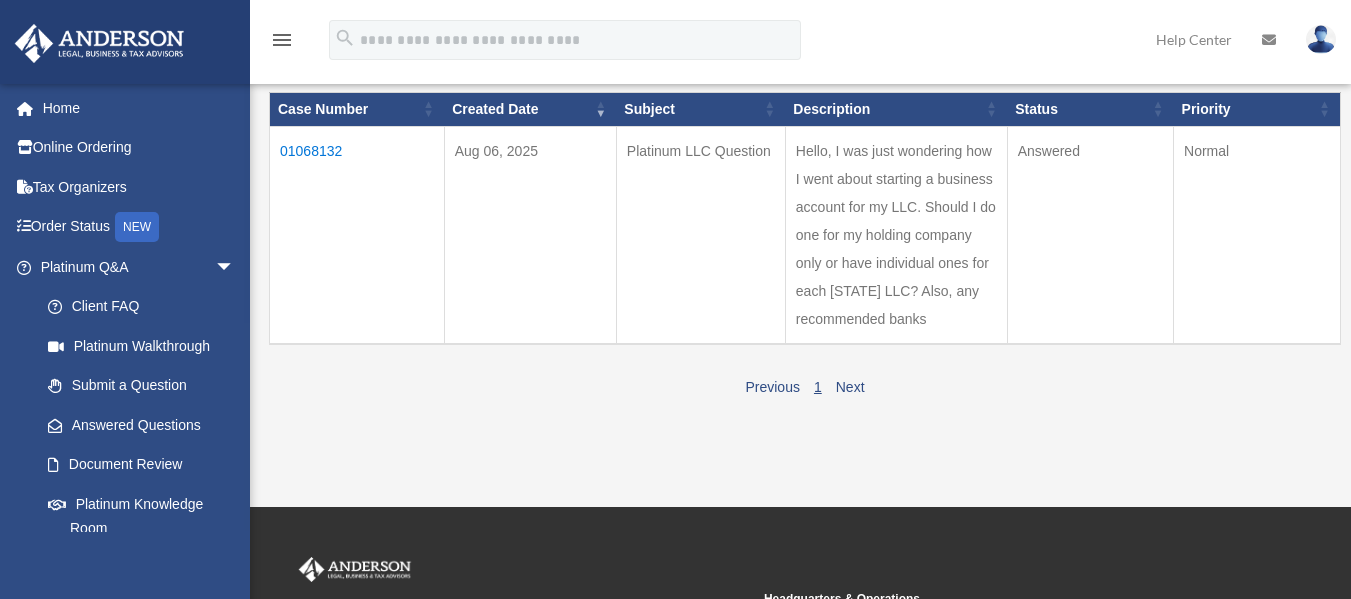 click on "01068132" at bounding box center (357, 235) 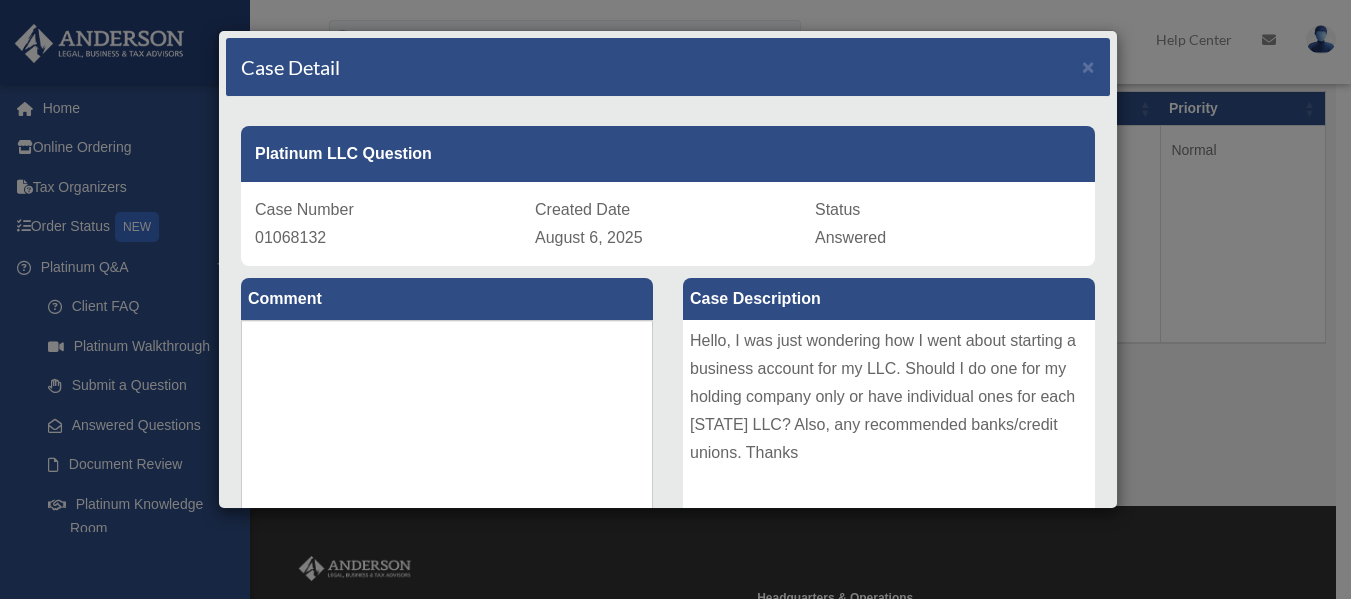 scroll, scrollTop: 629, scrollLeft: 0, axis: vertical 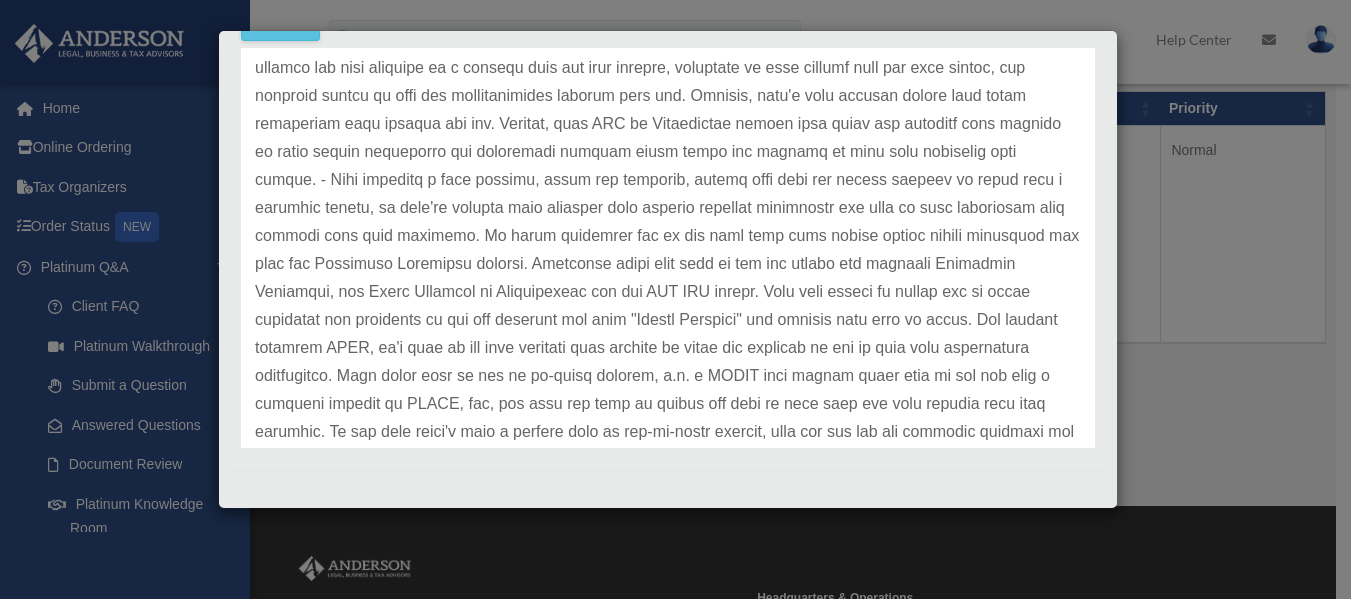 click on "Case Detail
×
Platinum LLC Question
Case Number
[NUMBER]
Created Date
[MONTH] [NUMBER], [YEAR]
Status
Answered
Comment   Comment" at bounding box center (675, 299) 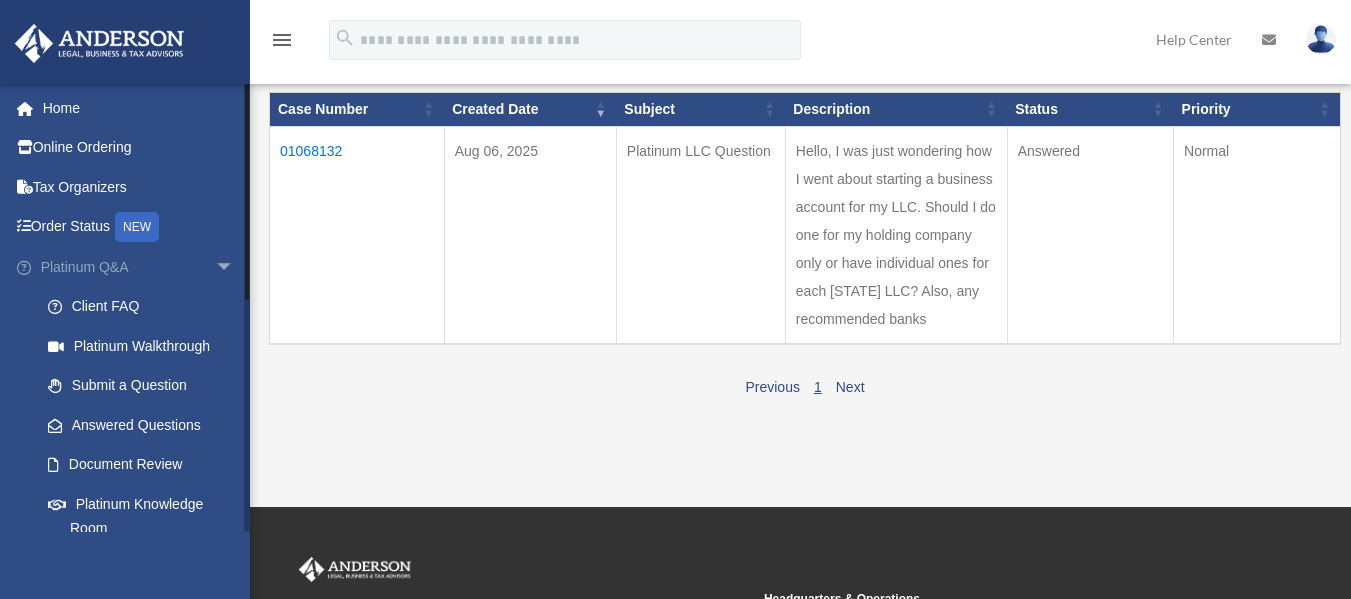 click on "arrow_drop_down" at bounding box center (235, 267) 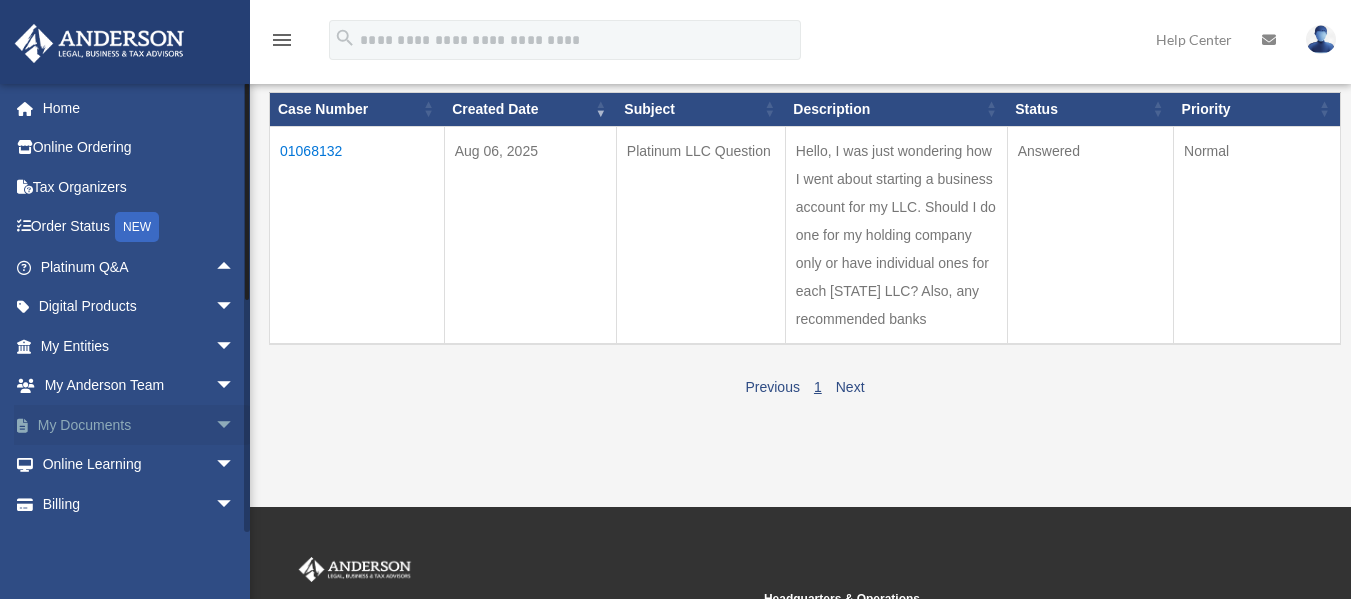 click on "arrow_drop_down" at bounding box center [235, 425] 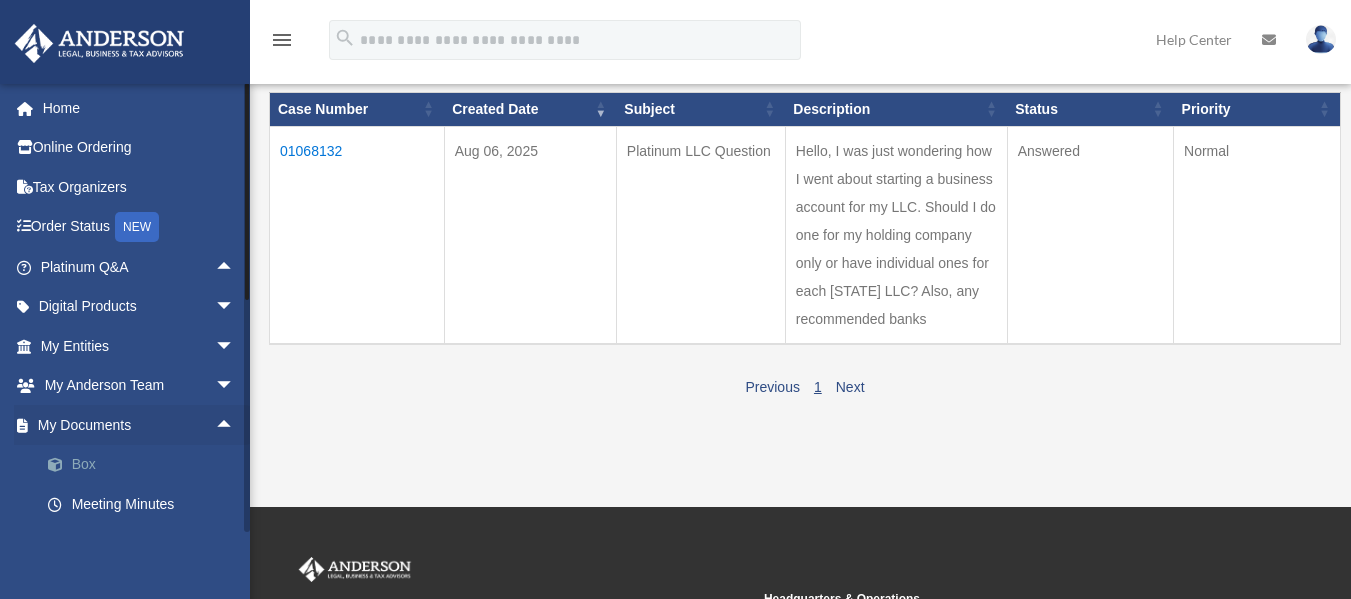 click on "Box" at bounding box center (146, 465) 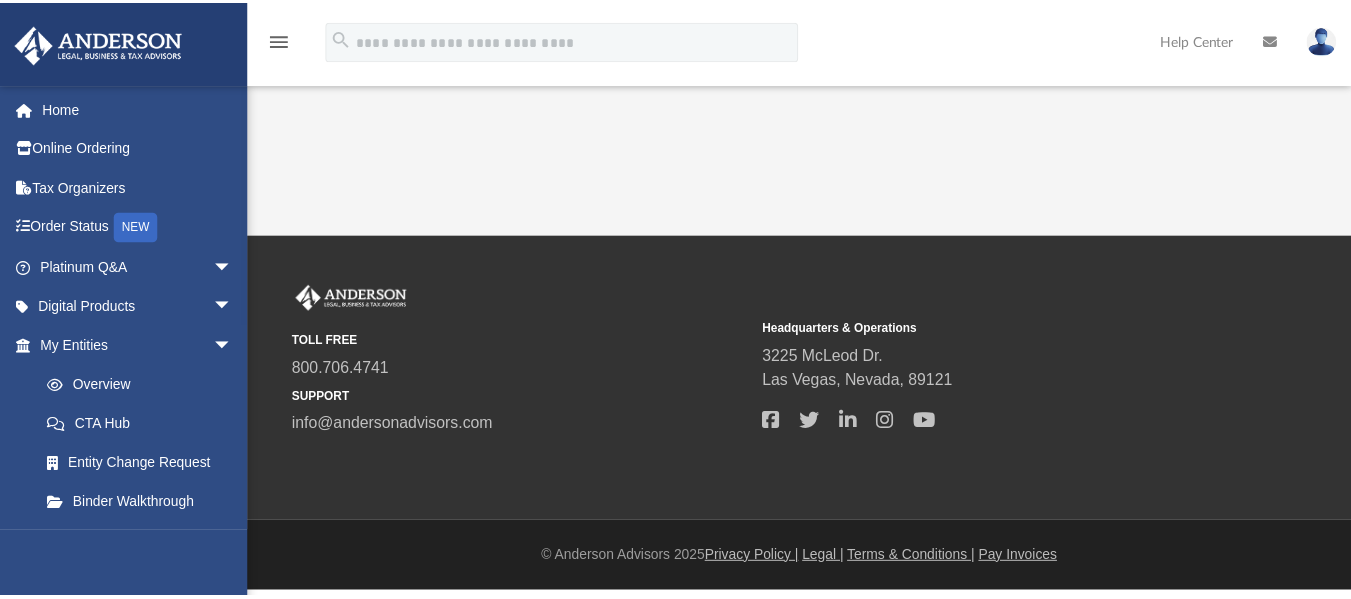 scroll, scrollTop: 0, scrollLeft: 0, axis: both 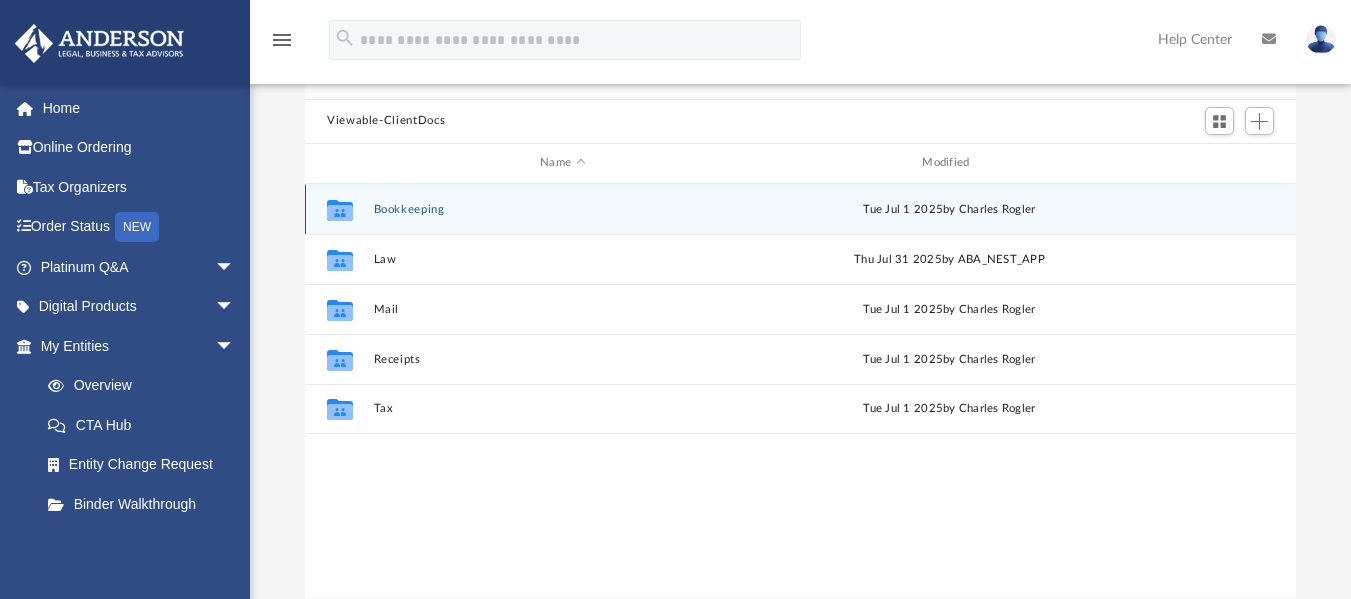 click on "Bookkeeping" at bounding box center (563, 208) 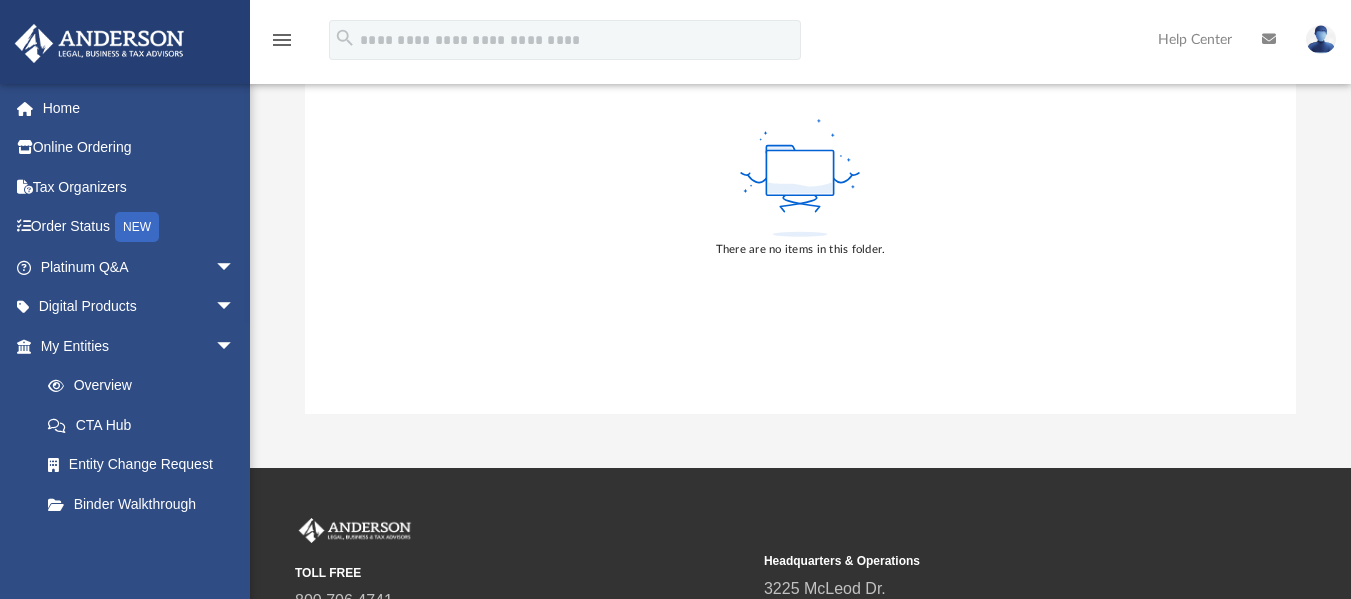scroll, scrollTop: 0, scrollLeft: 0, axis: both 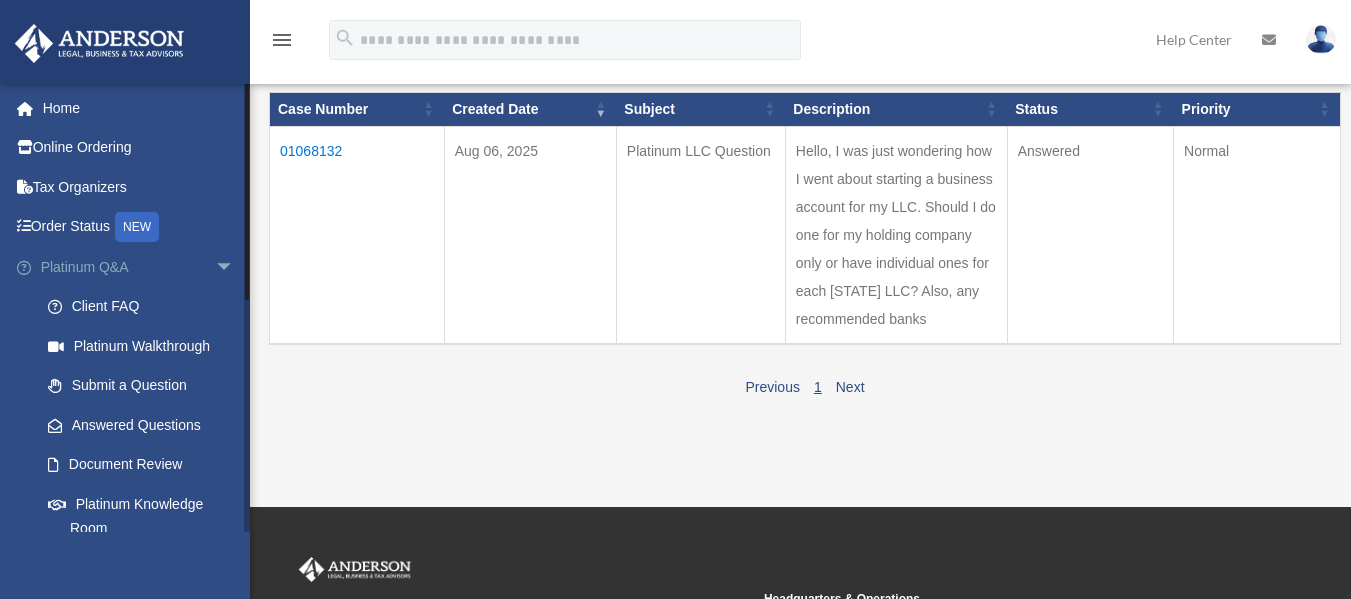 click on "arrow_drop_down" at bounding box center (235, 267) 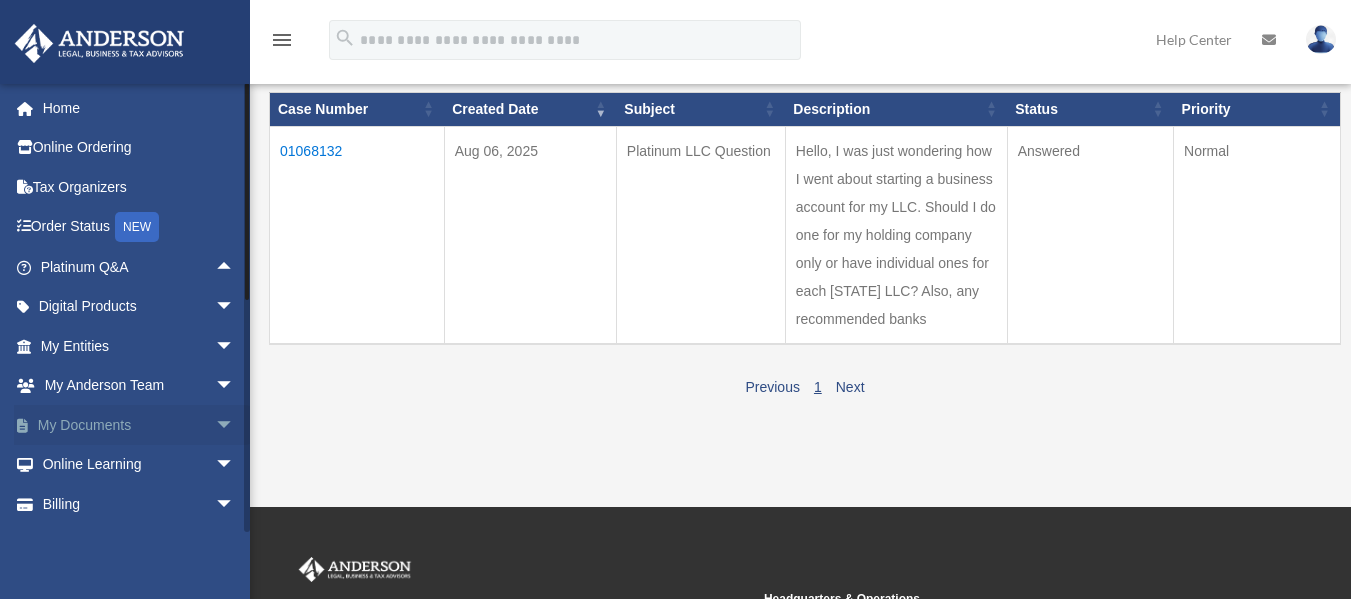 click on "My Documents arrow_drop_down" at bounding box center [139, 425] 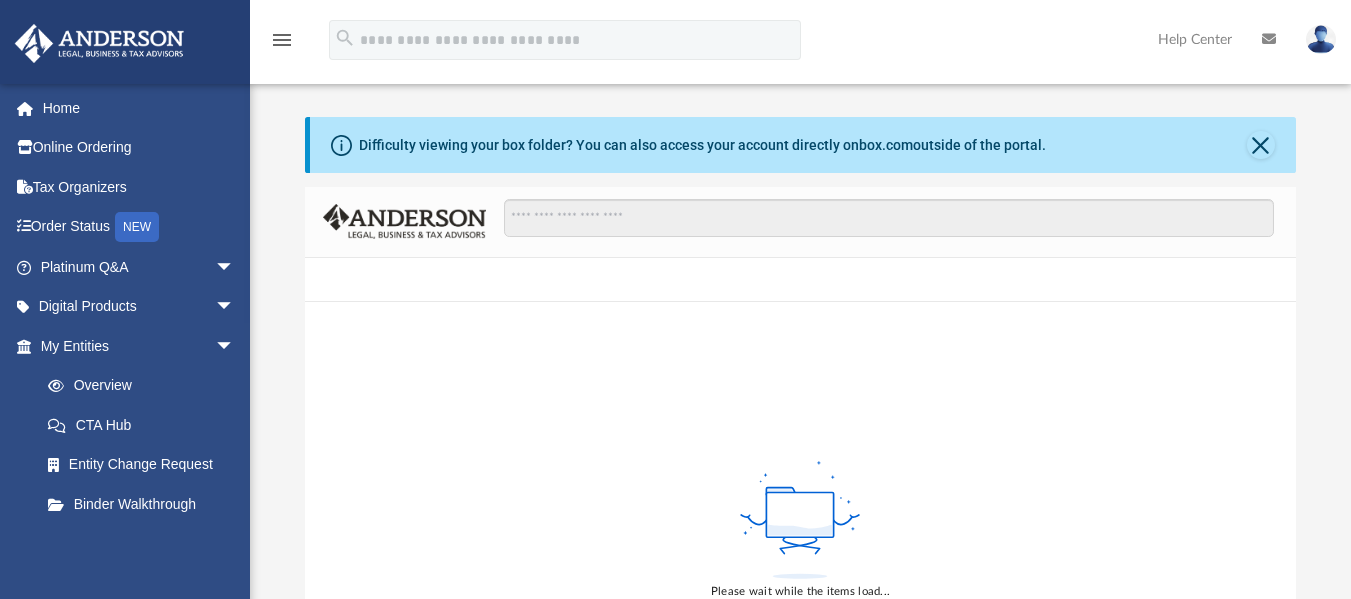 scroll, scrollTop: 0, scrollLeft: 0, axis: both 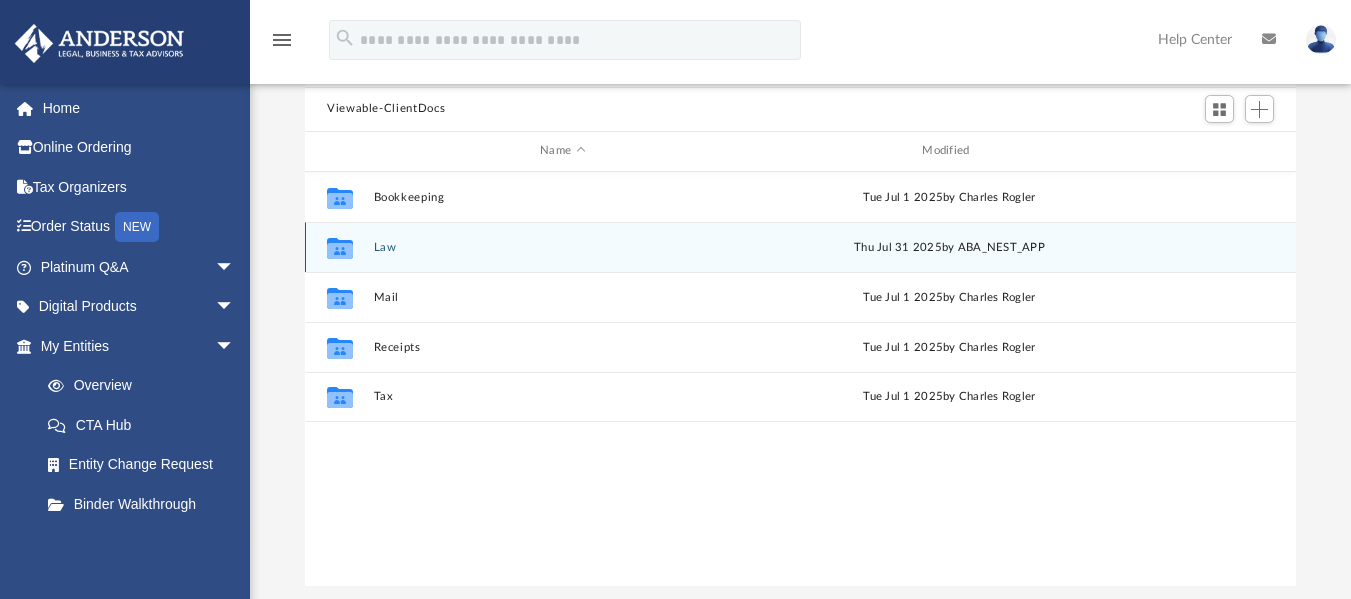 click on "Law" at bounding box center [563, 246] 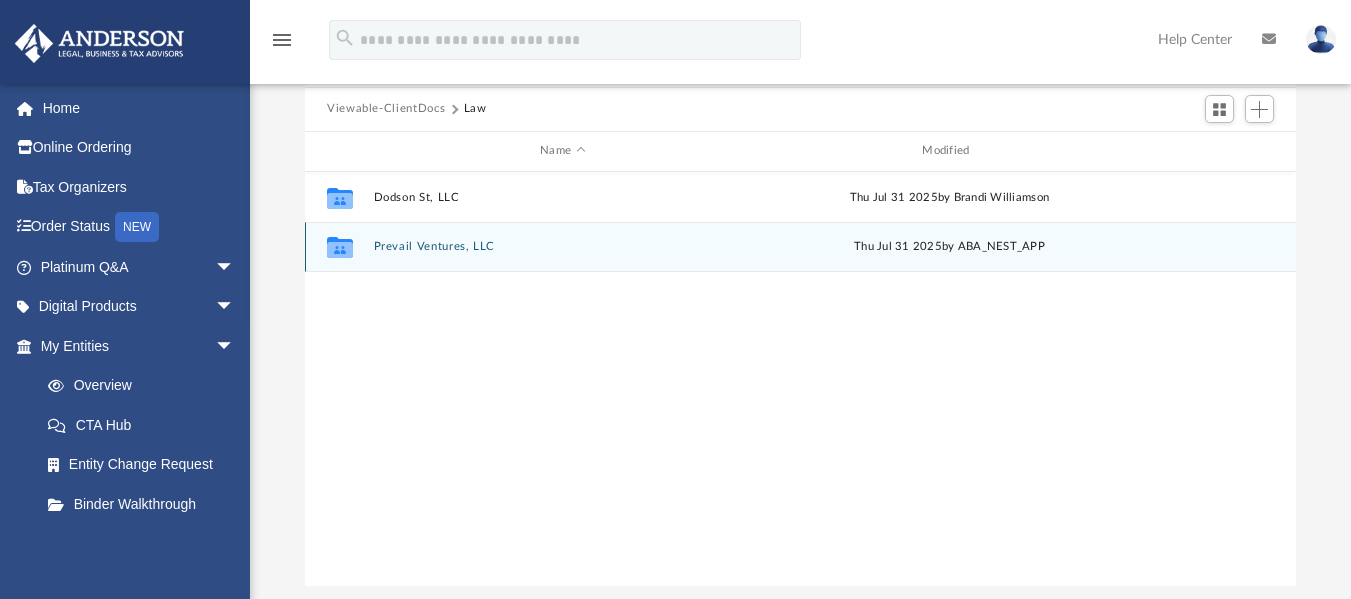 click on "Prevail Ventures, LLC" at bounding box center [563, 246] 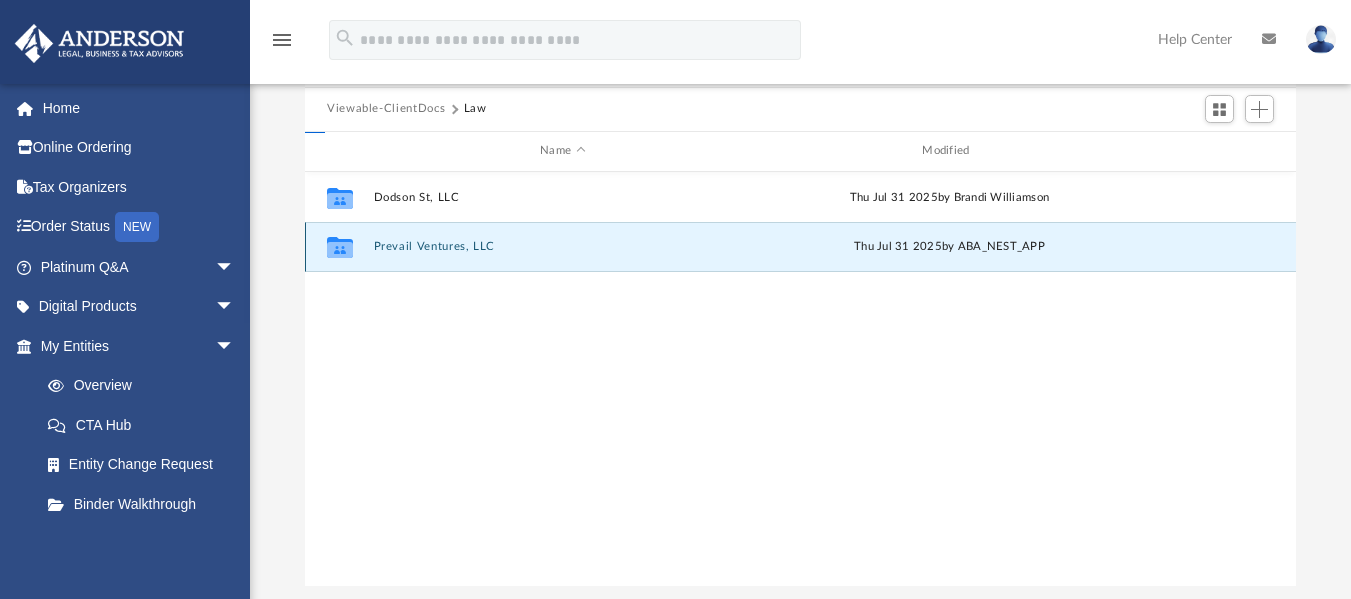 click on "Prevail Ventures, LLC" at bounding box center [563, 246] 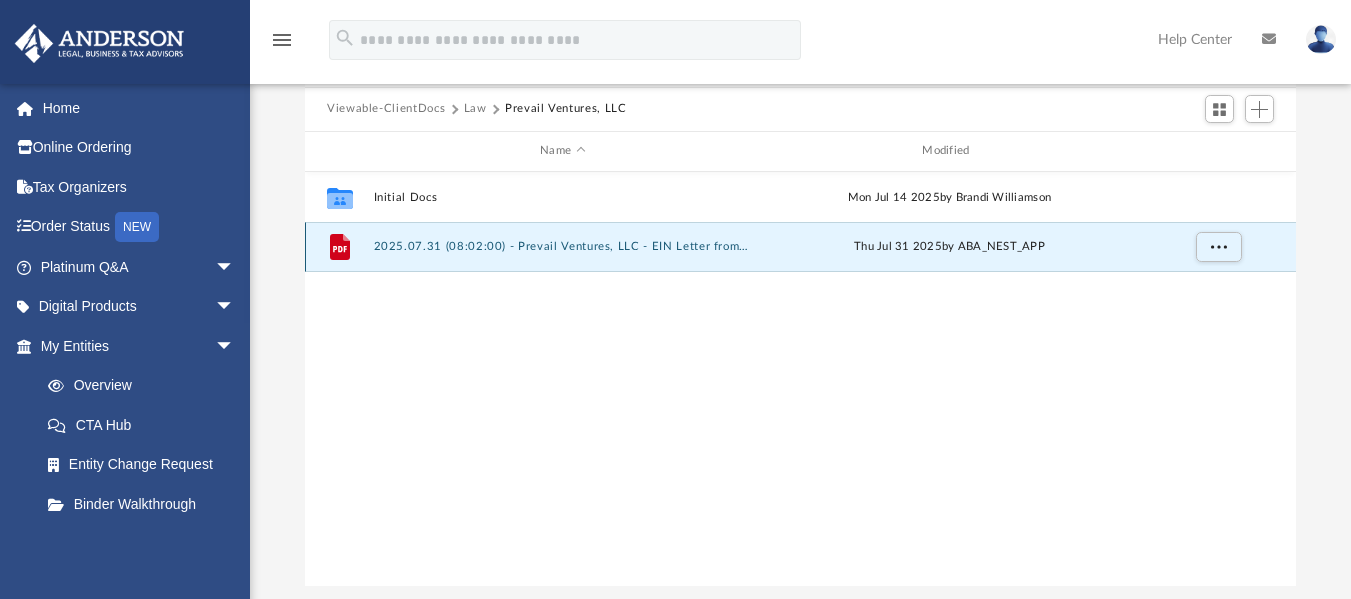 click on "2025.07.31 (08:02:00) - Prevail Ventures, LLC - EIN Letter from IRS.pdf" at bounding box center [563, 246] 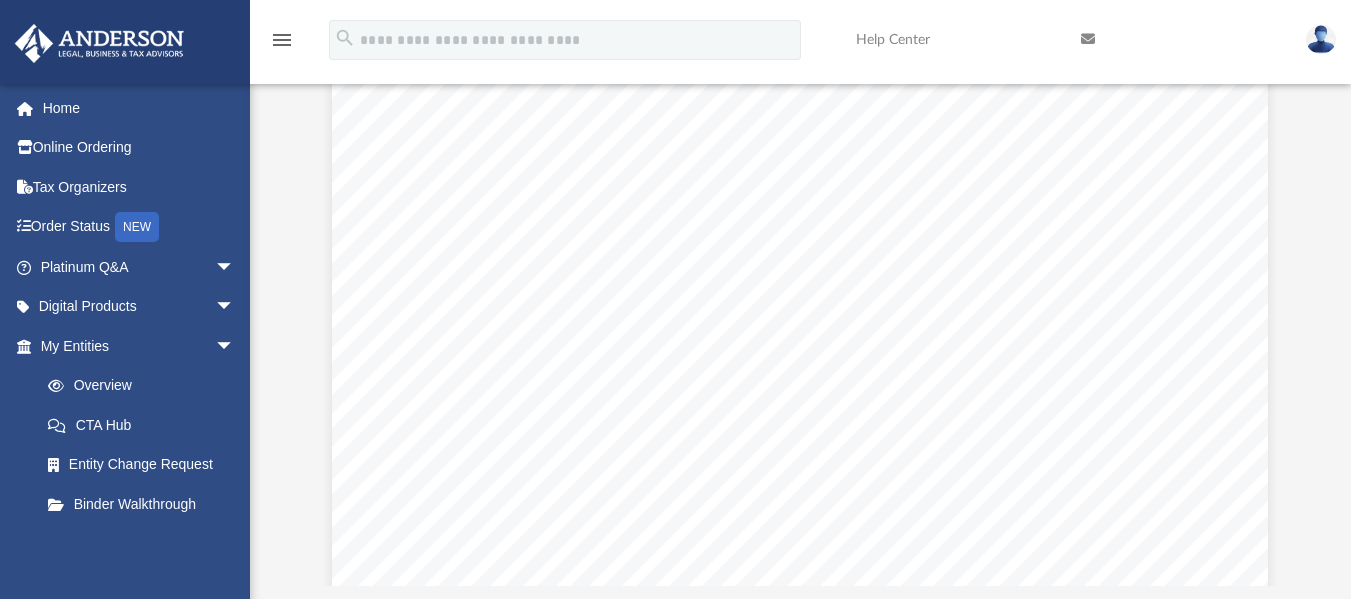 scroll, scrollTop: 0, scrollLeft: 0, axis: both 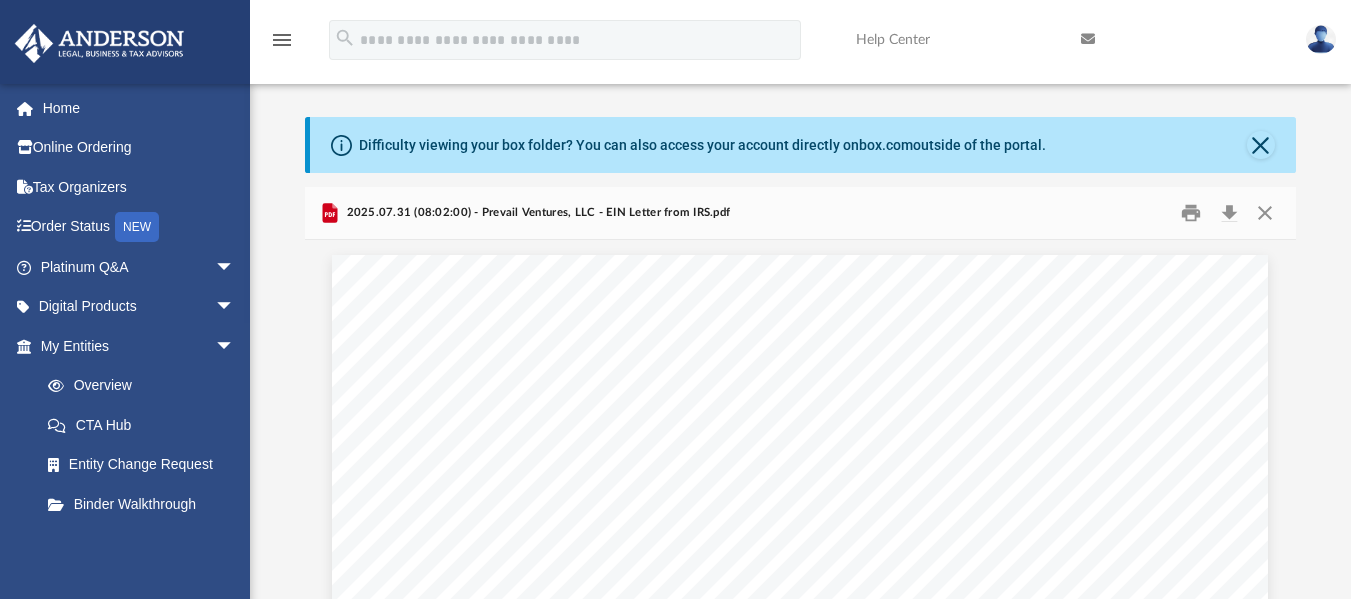 click on "Difficulty viewing your box folder? You can also access your account directly on  box.com  outside of the portal." at bounding box center (803, 145) 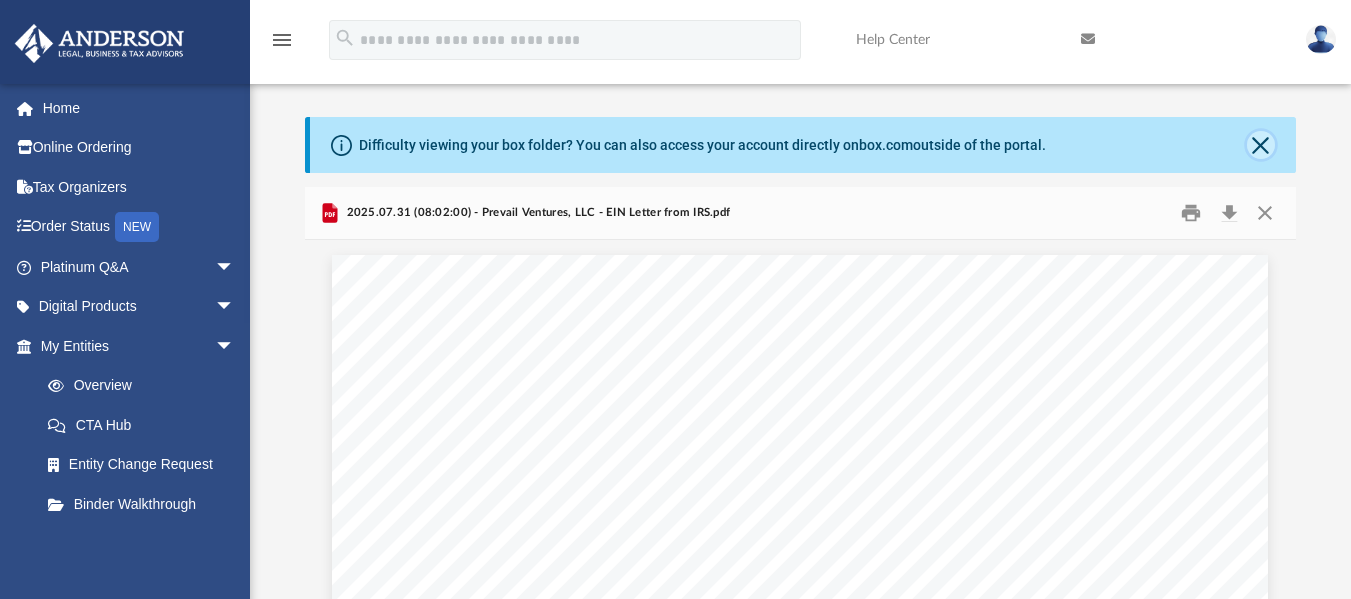 click 